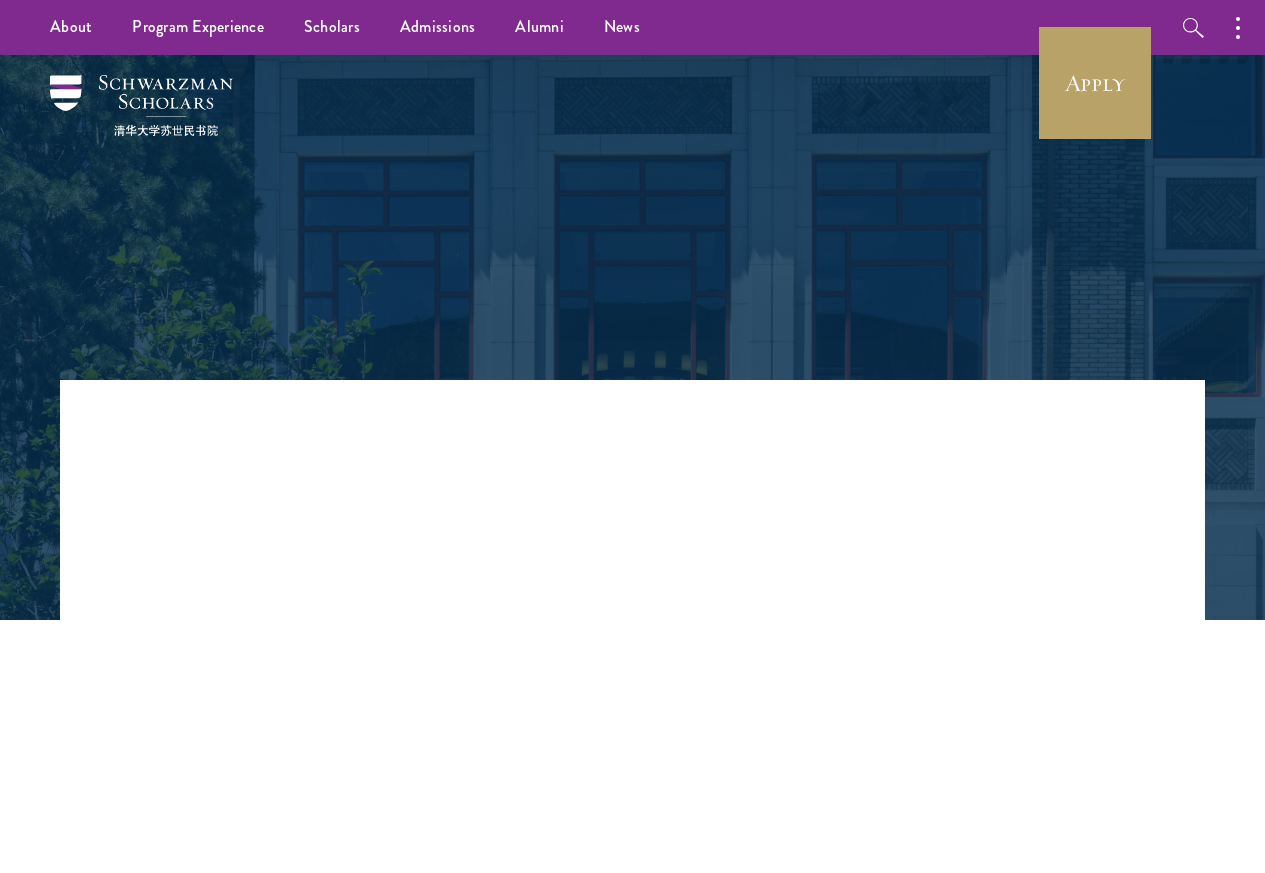 scroll, scrollTop: 0, scrollLeft: 0, axis: both 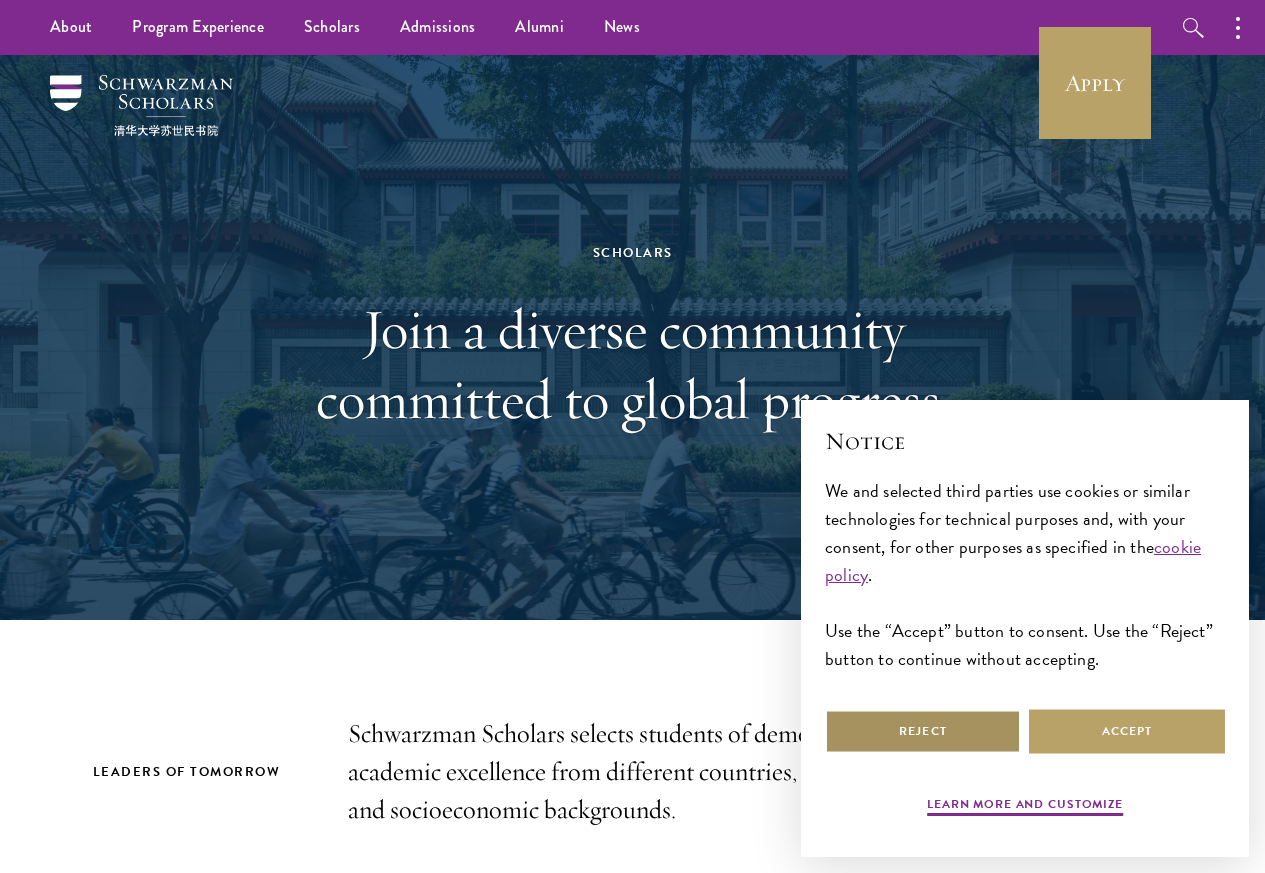 click on "Reject" at bounding box center [923, 731] 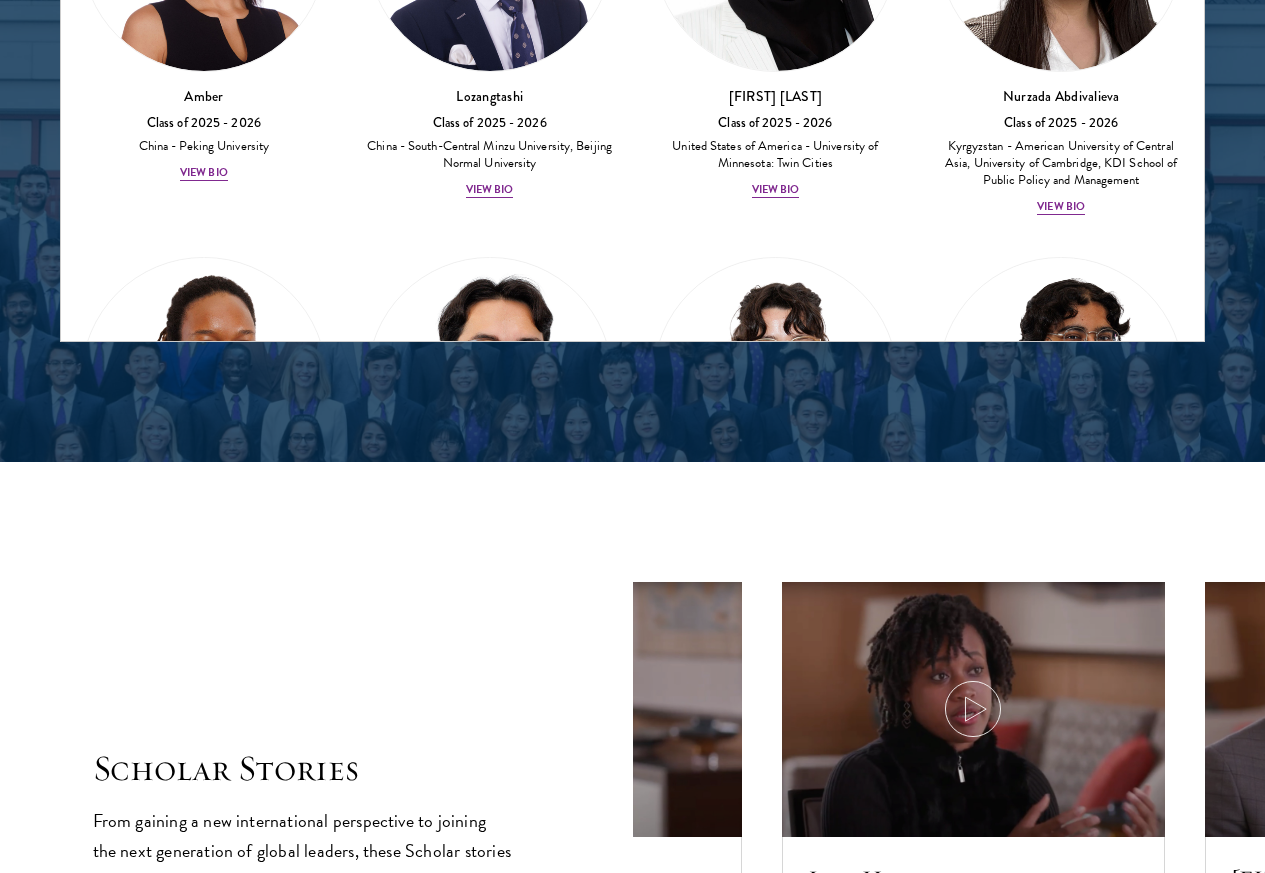 scroll, scrollTop: 2880, scrollLeft: 0, axis: vertical 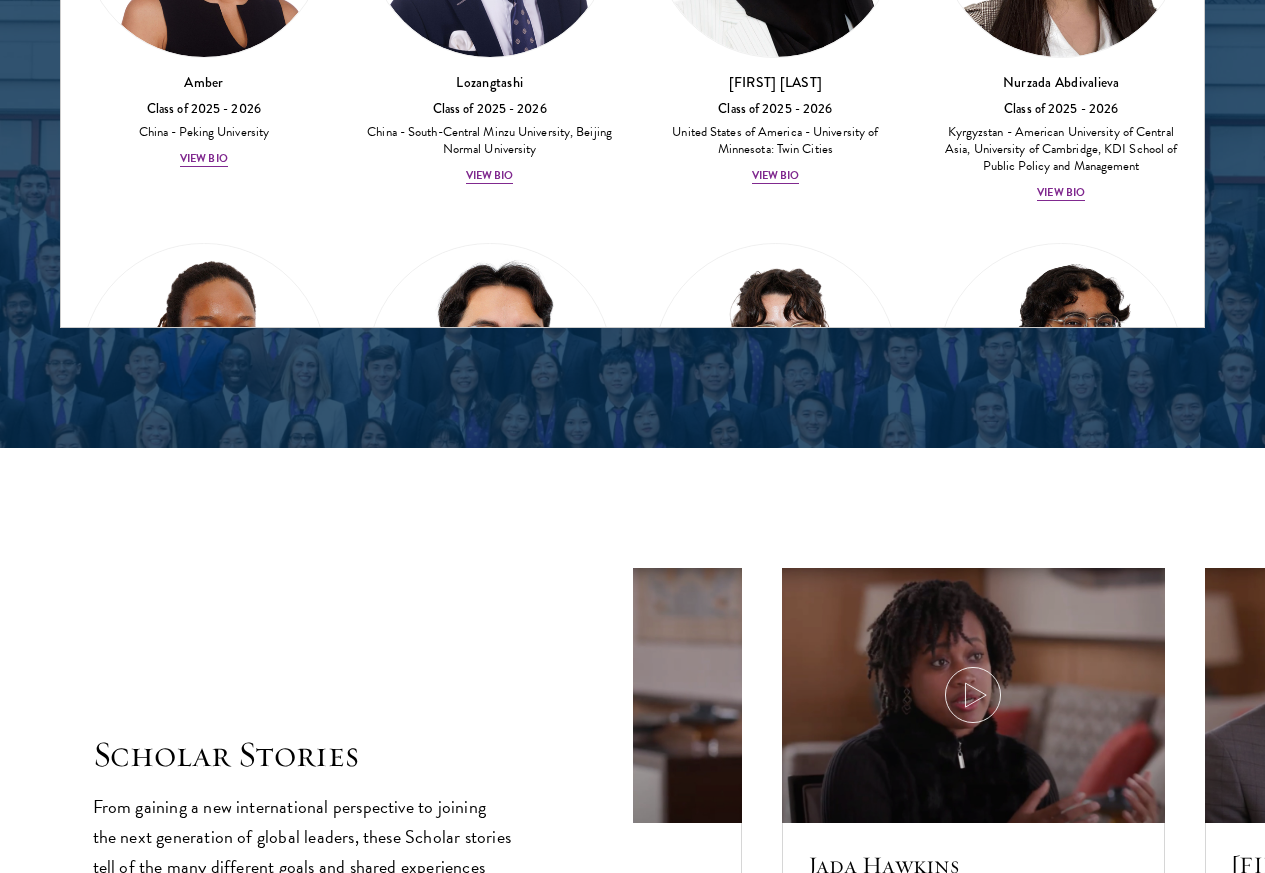 click on "Scholar Stories
From gaining a new international perspective to joining the next generation of global leaders, these Scholar stories tell of the many different goals and shared experiences that make up a class of Schwarzman Scholars.
[FIRST] [LAST]
[COUNTRY]
Harvard University
Watch
[FIRST] [LAST]
[COUNTRY]
Barnard College
Watch
[FIRST] [LAST]
[COUNTRY]
Alabama A&M University, Harvard University
Watch" at bounding box center [632, 812] 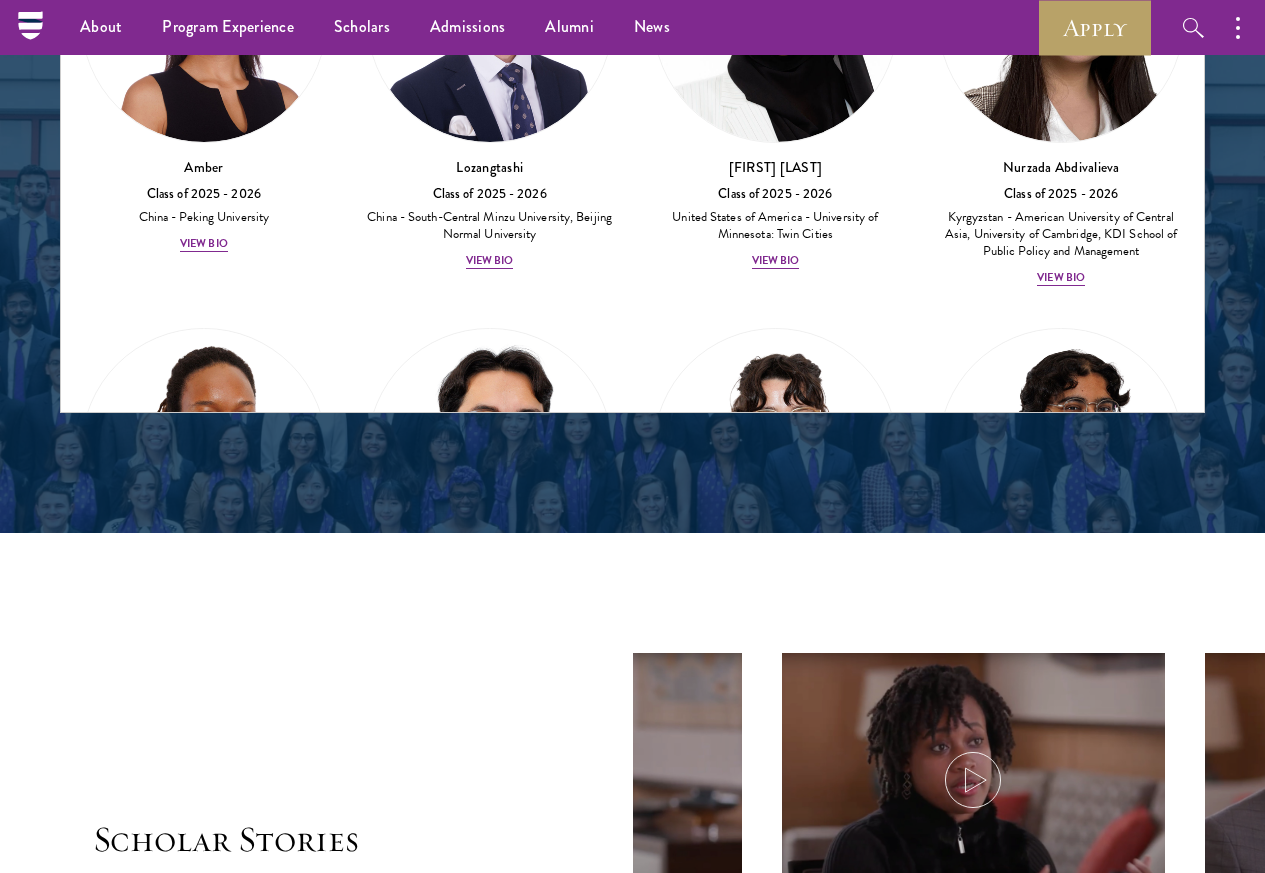 scroll, scrollTop: 2520, scrollLeft: 0, axis: vertical 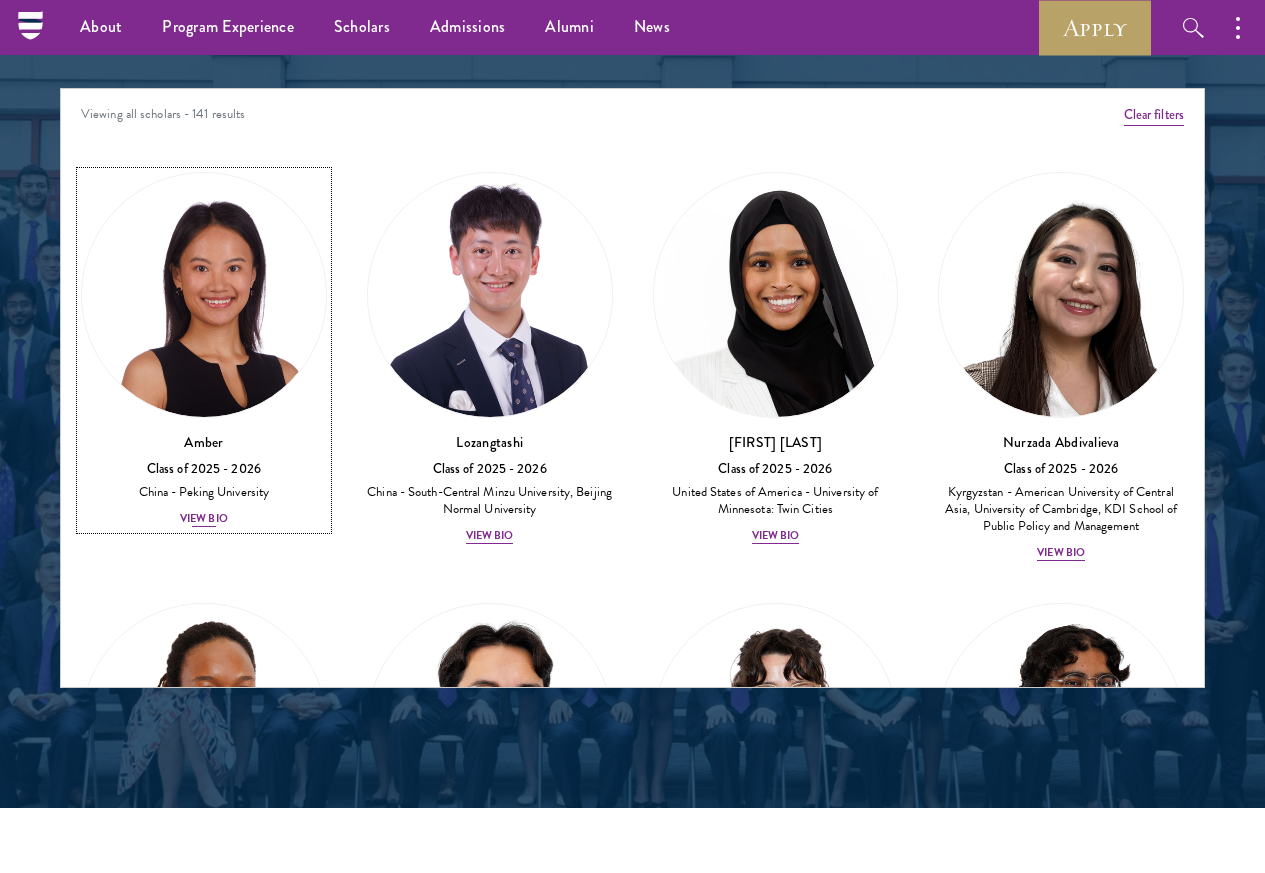 click at bounding box center (204, 295) 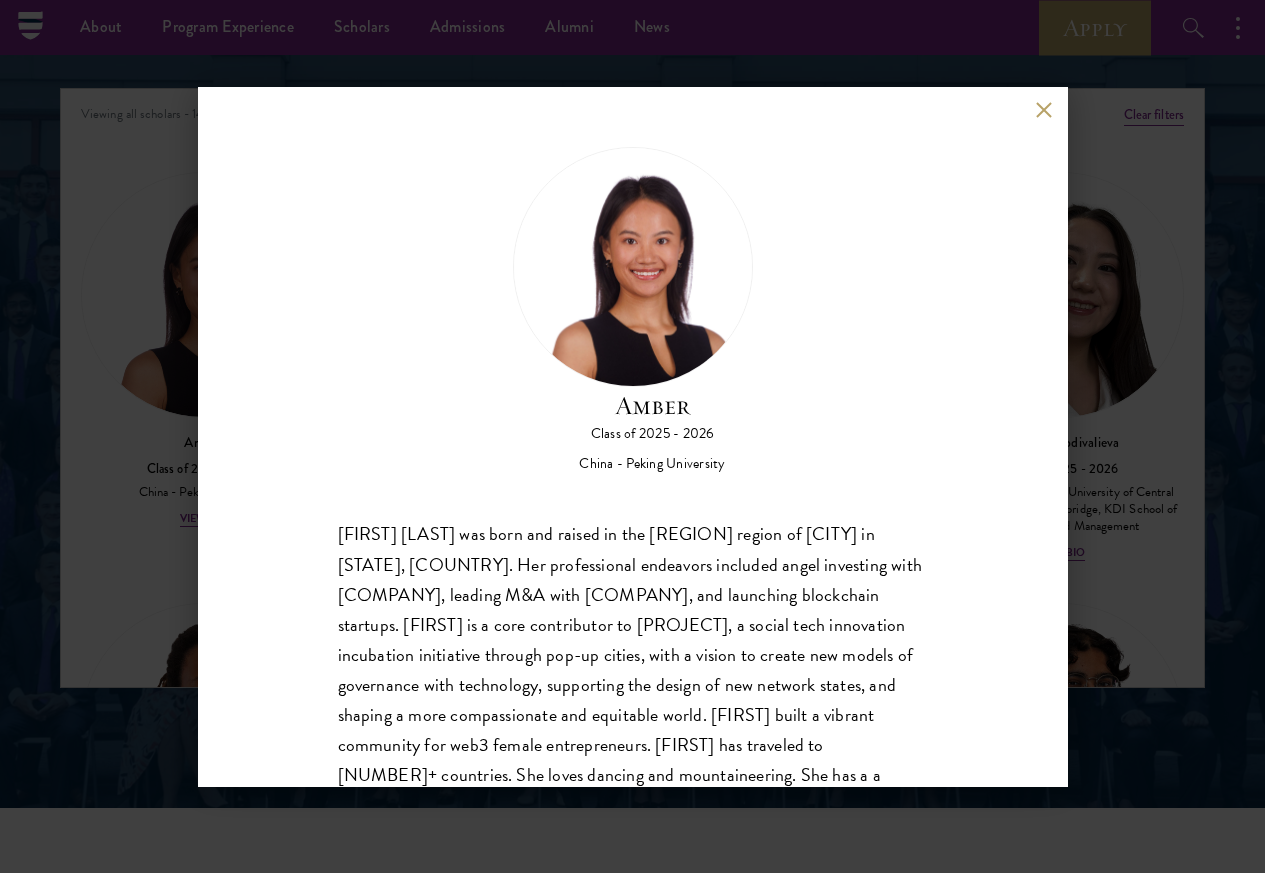 click at bounding box center (1044, 110) 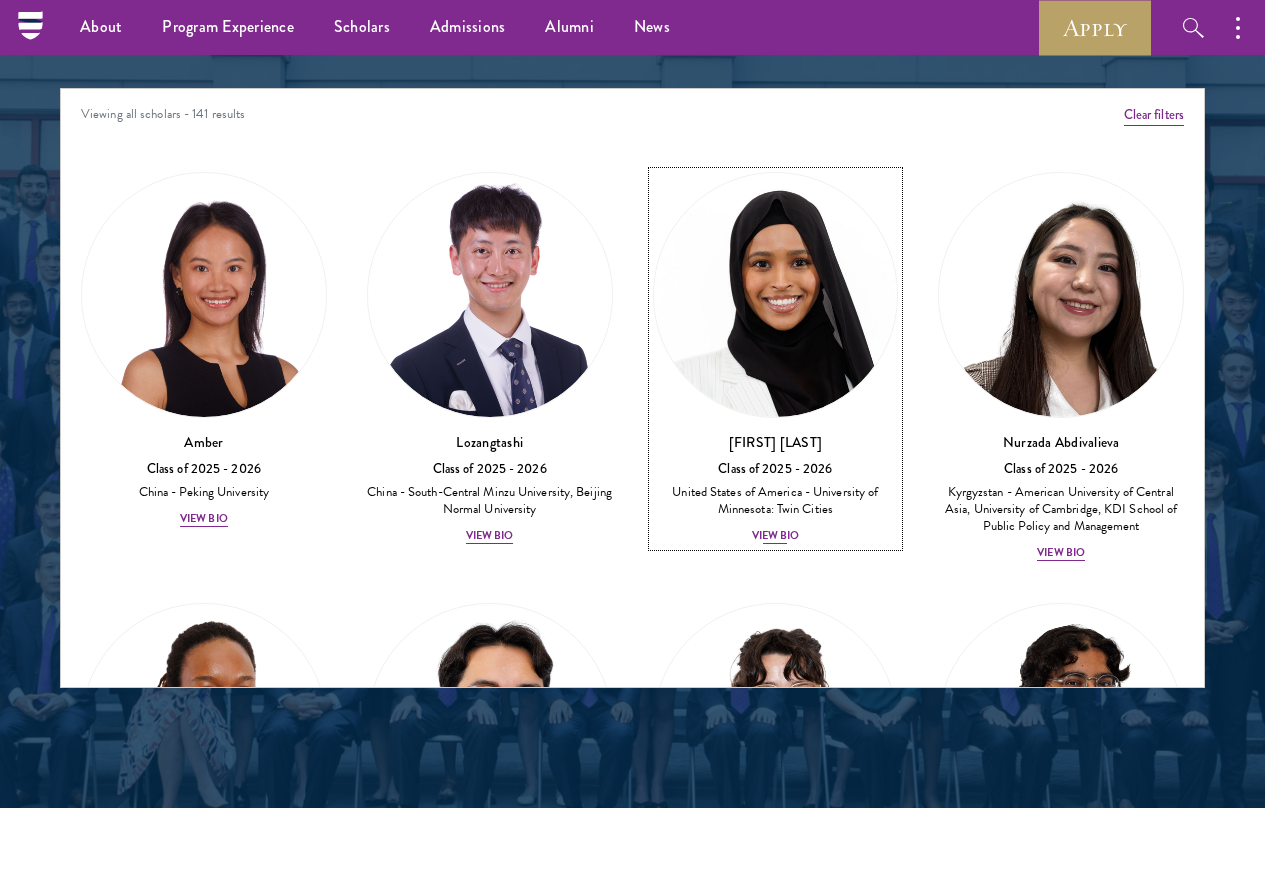 click on "View Bio" at bounding box center (776, 536) 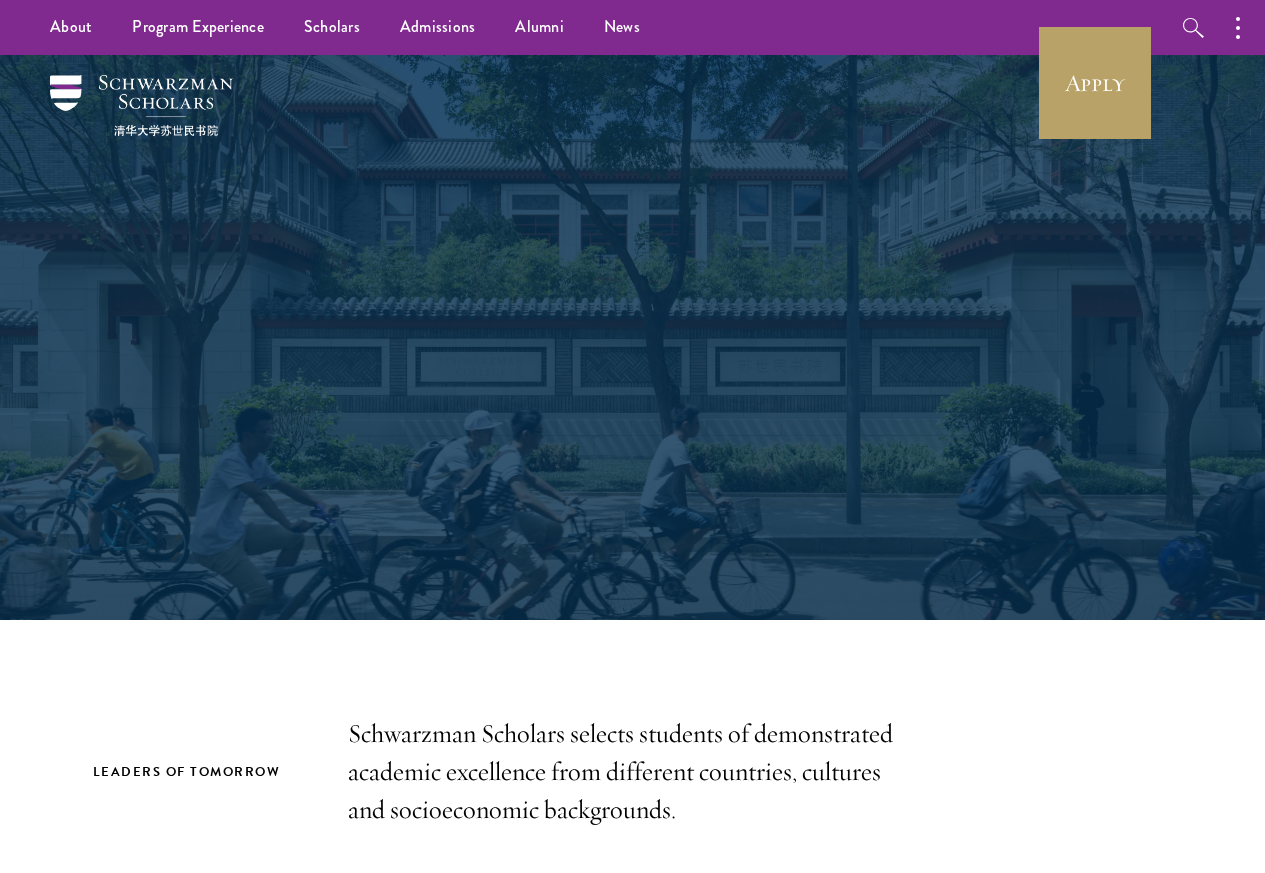 scroll, scrollTop: 0, scrollLeft: 0, axis: both 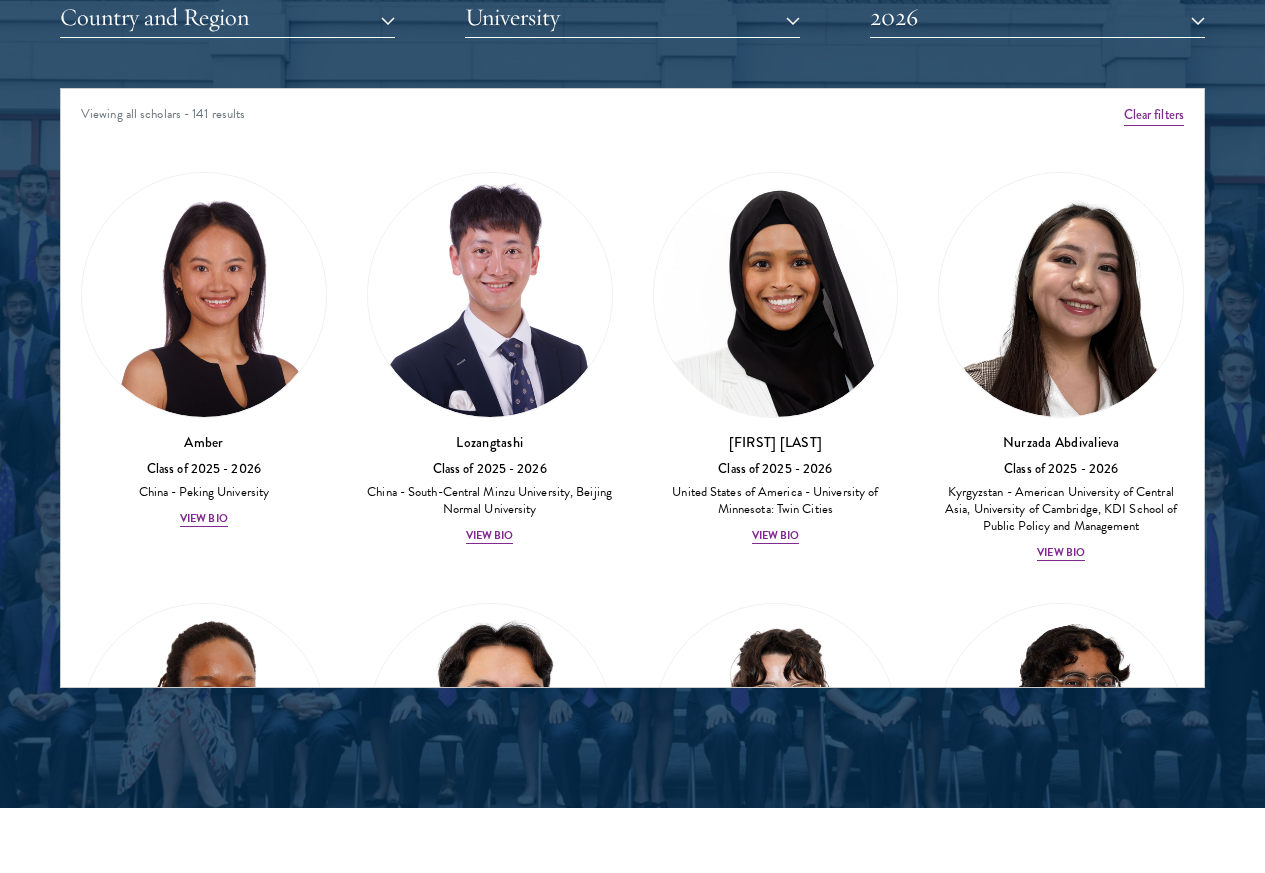 click on "Scholar Stories
From gaining a new international perspective to joining the next generation of global leaders, these Scholar stories tell of the many different goals and shared experiences that make up a class of Schwarzman Scholars.
Justus Uwayesu
Rwanda
Harvard University
Watch
Jada Hawkins
United States of America
Barnard College
Watch
Kevin Ferguson II
United States of America
Alabama A&M University, Harvard University
Watch" at bounding box center [632, 1172] 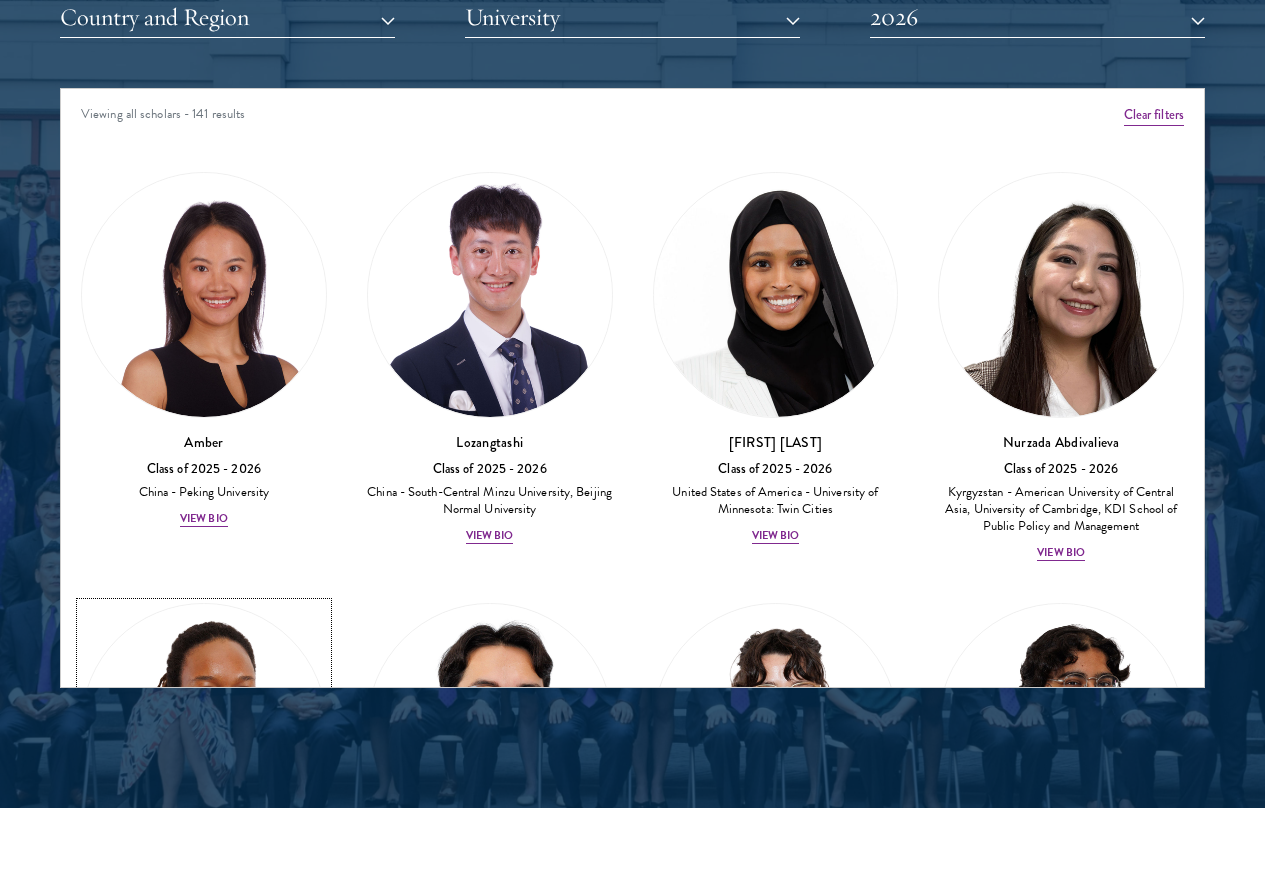 click on "View Bio" at bounding box center [204, 950] 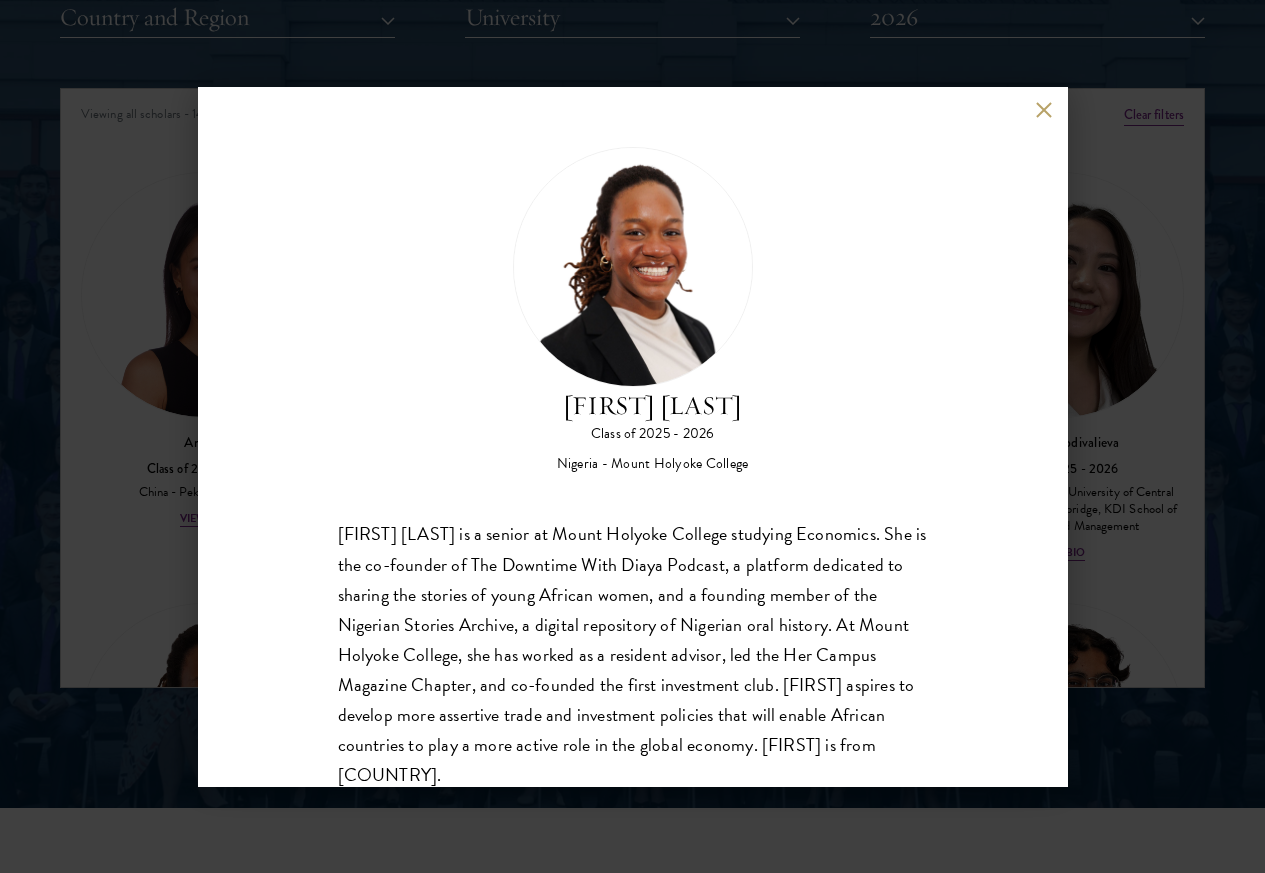 click at bounding box center (1044, 110) 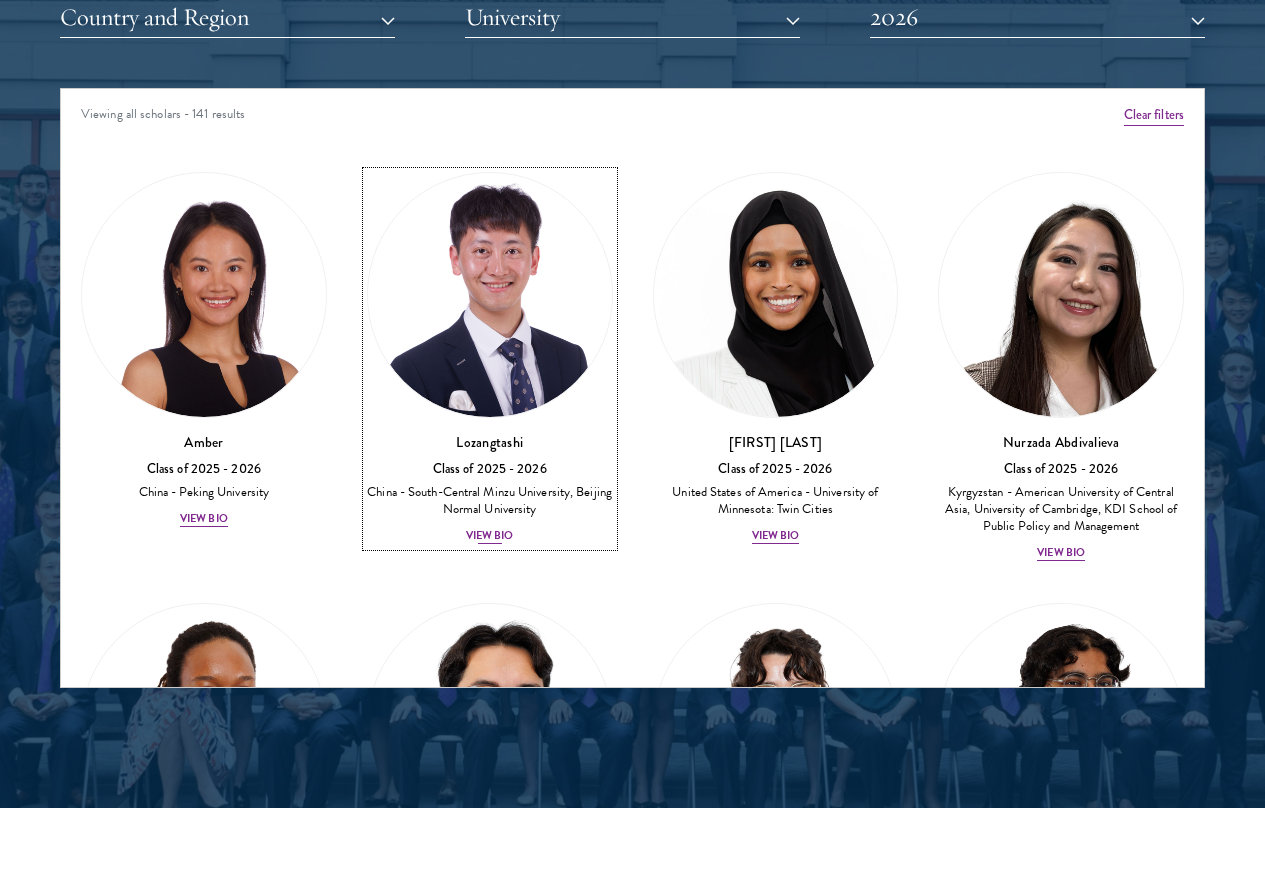 click on "View Bio" at bounding box center [490, 536] 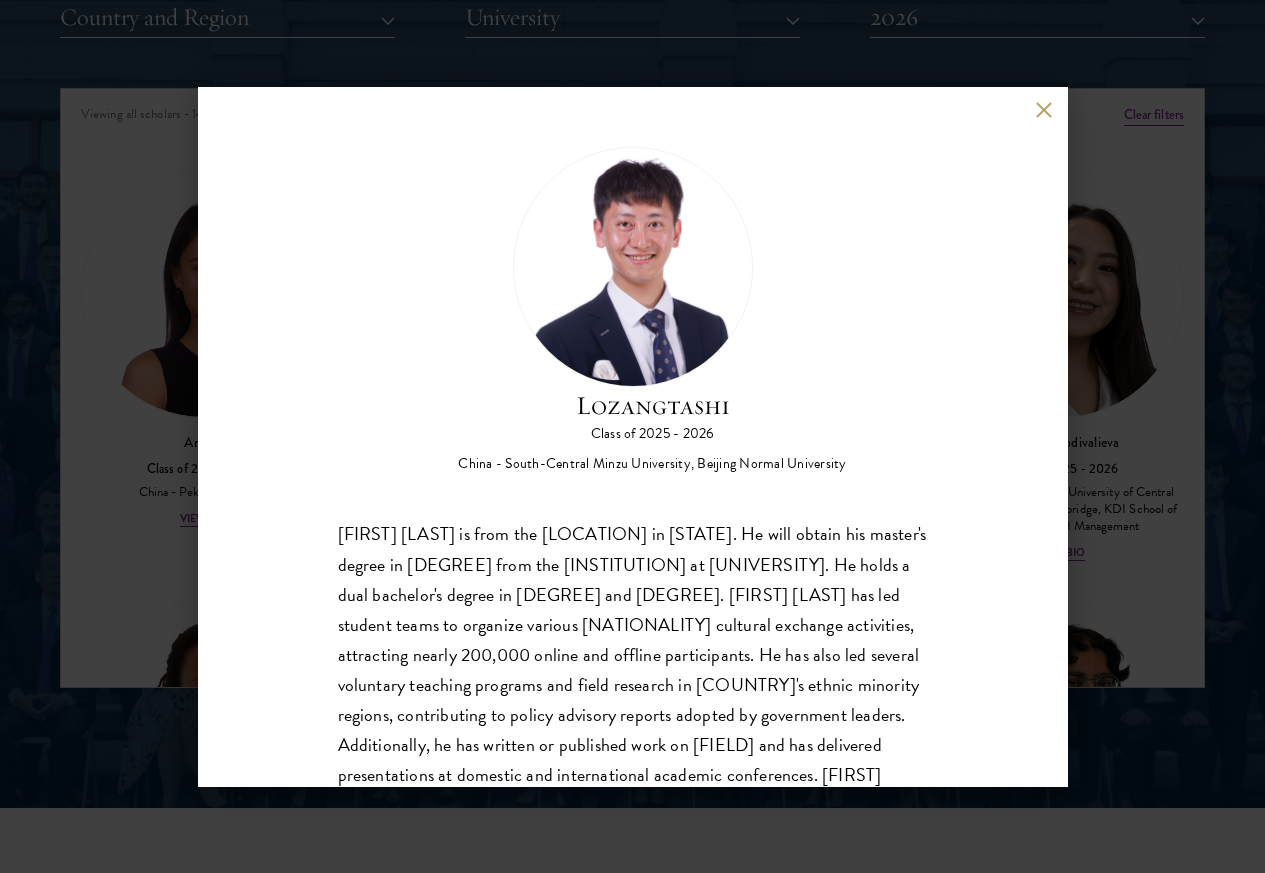 click on "Luosangzhaxi (Lozangtashi) is from the Aba Tibetan and Qiang Autonomous Prefecture in Sichuan. He will obtain his master's degree in Teacher Education from the Center for Teacher Education Research (CTER) at Beijing Normal University. He holds a dual bachelor's degree in Education and English. Luosangzhaxi has led student teams to organize various Chinese cultural exchange activities, attracting nearly 200,000 online and offline participants. He has also led several voluntary teaching programs and field research in China's ethnic minority regions, contributing to policy advisory reports adopted by government leaders. Additionally, he has written or published work on teacher education and has delivered presentations at domestic and international academic conferences. Luosangzhaxi is from China." at bounding box center [633, 669] 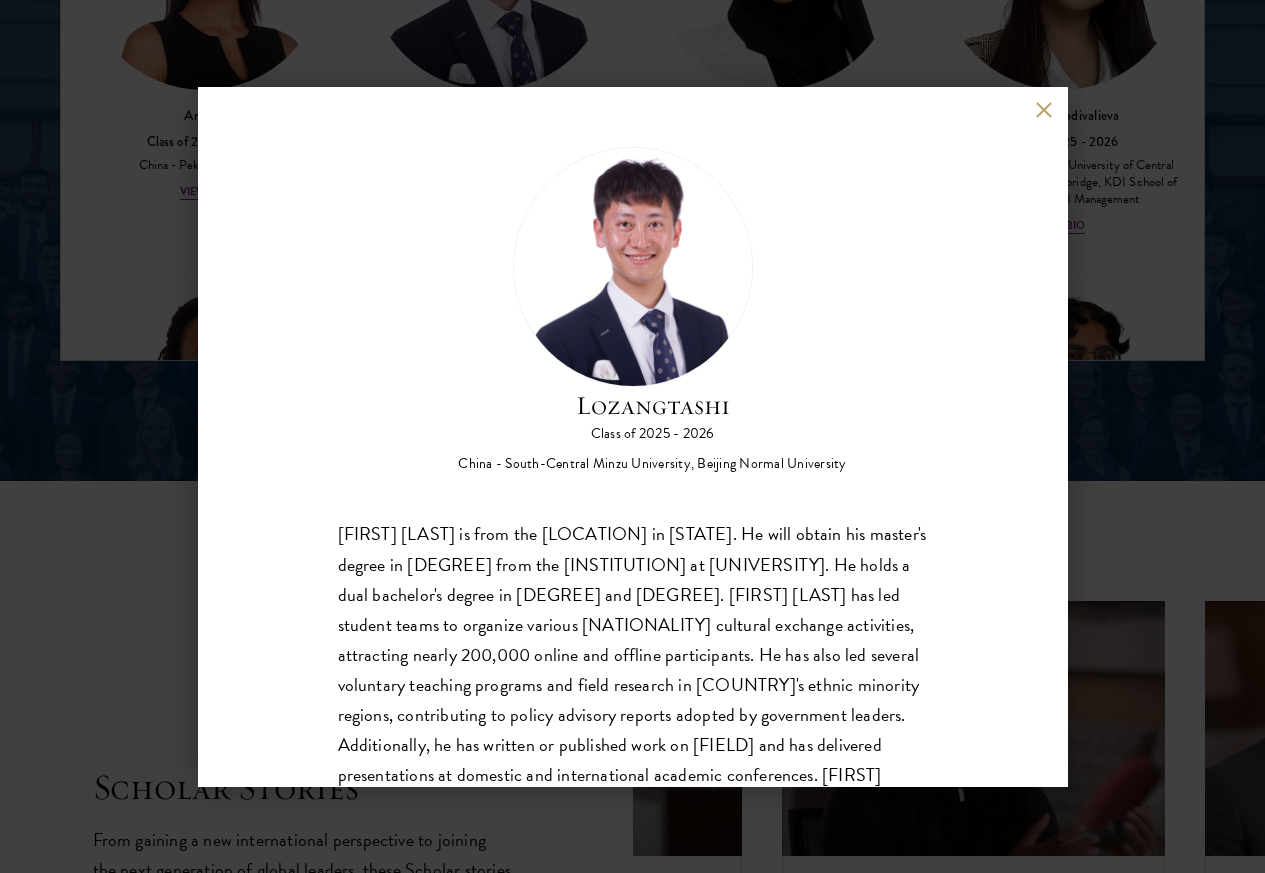 scroll, scrollTop: 3000, scrollLeft: 0, axis: vertical 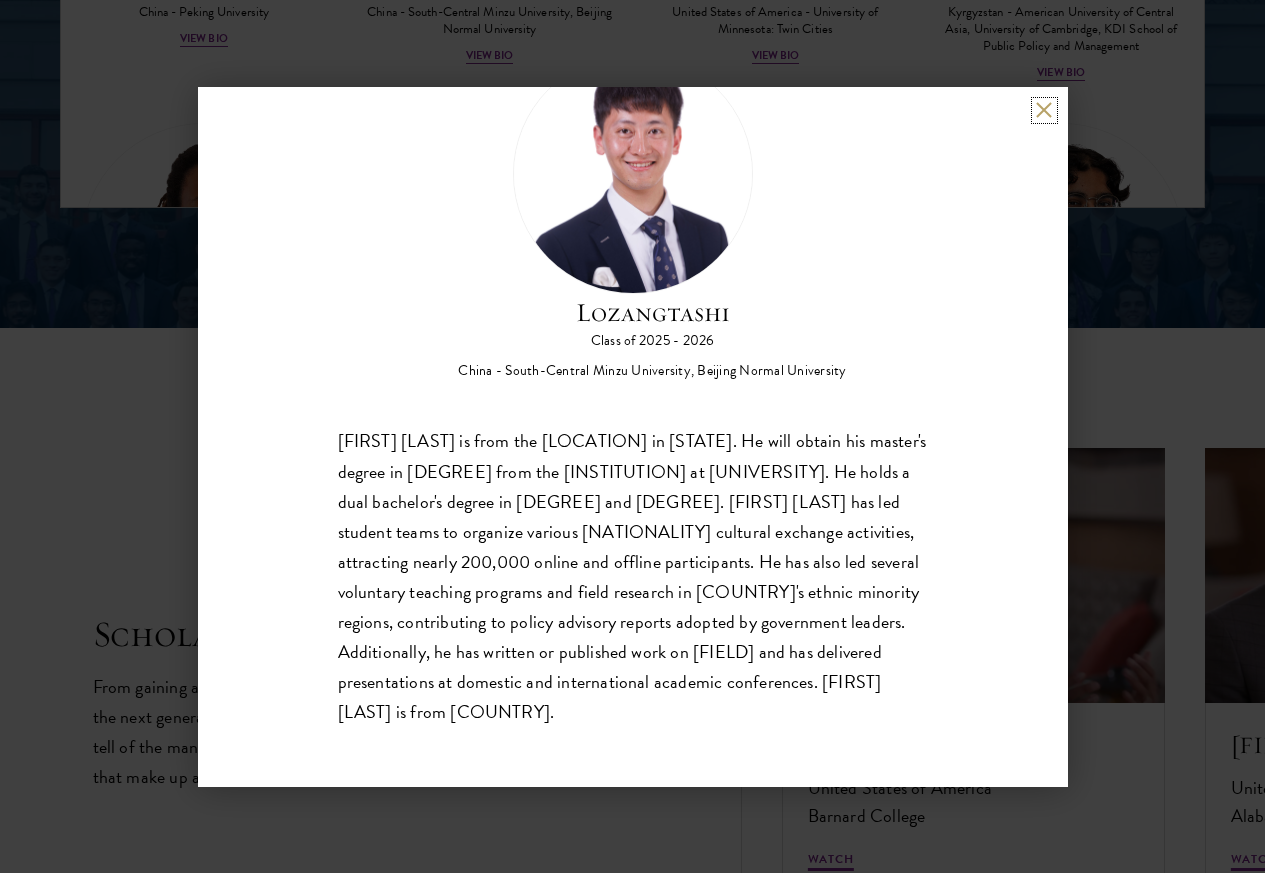 click at bounding box center [1044, 110] 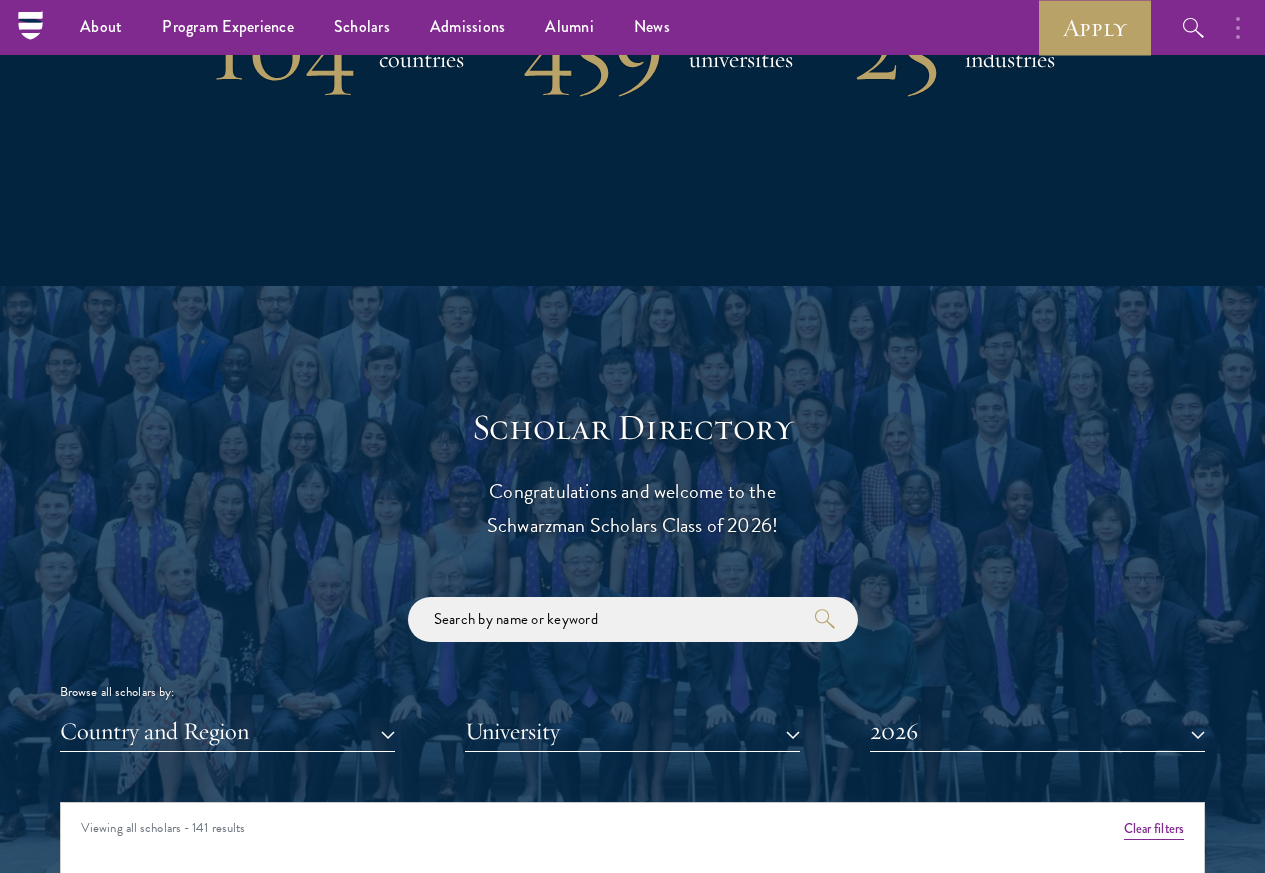 scroll, scrollTop: 1655, scrollLeft: 0, axis: vertical 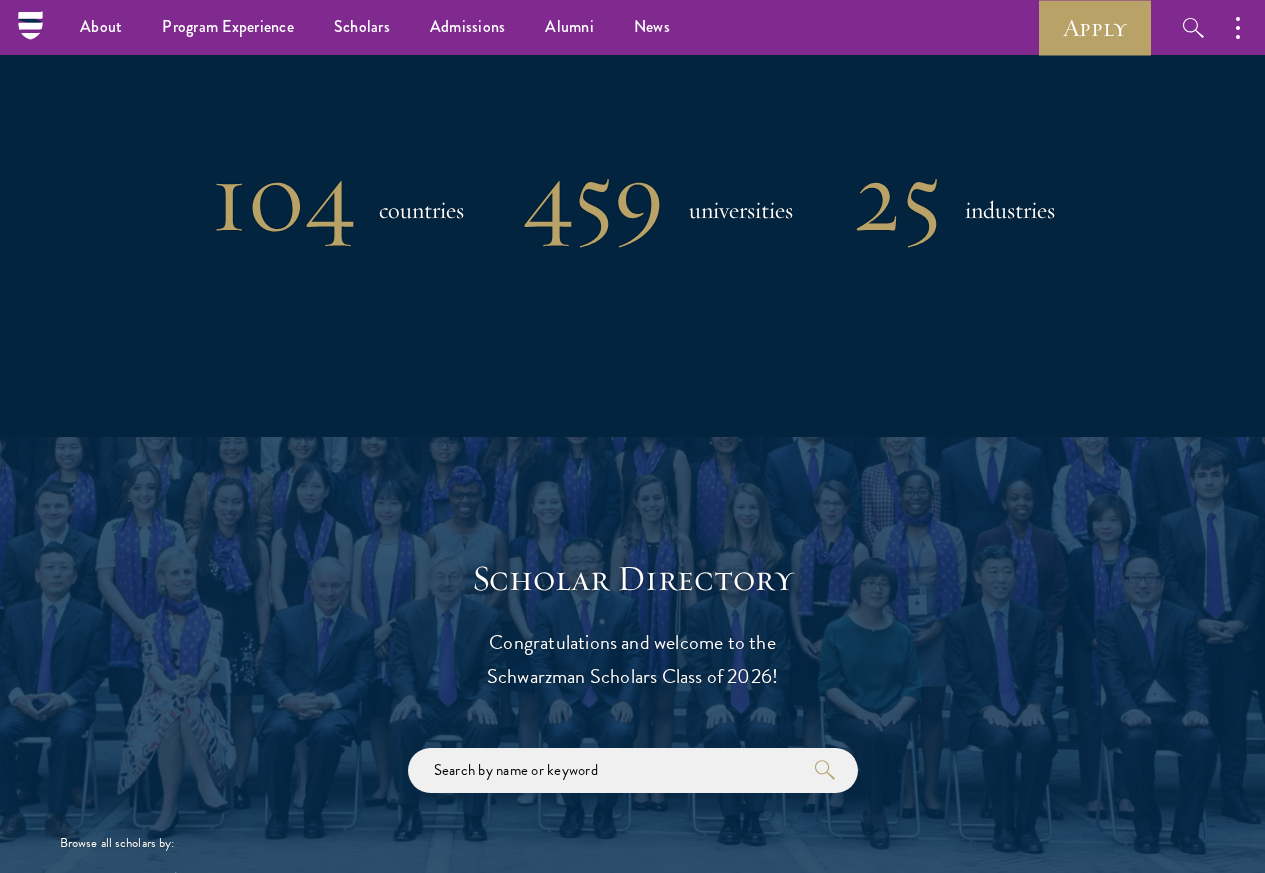 click on "Browse all scholars by:
Country and Region
All Countries and Regions
Afghanistan
Antigua and Barbuda
Argentina
Armenia
Australia
Austria
Azerbaijan
Bangladesh
Belarus
Benin
Bosnia and Herzegovina
Botswana
Brazil
Burkina Faso
Burundi
Cameroon
Canada
Chile
China
Colombia
Cote D'Ivoire
Croatia
Denmark
Dominican Republic
Ecuador
Egypt
France" at bounding box center (632, 825) 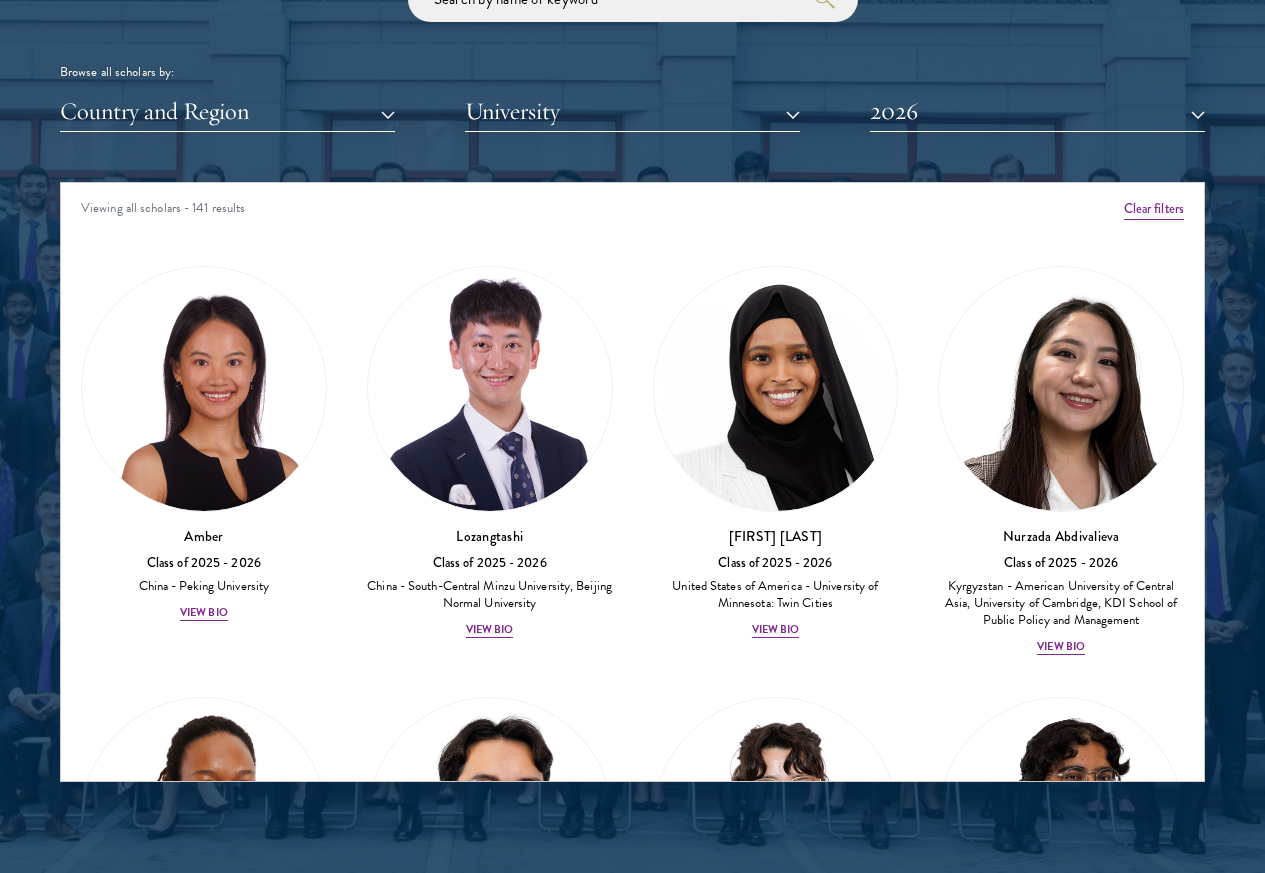scroll, scrollTop: 2615, scrollLeft: 0, axis: vertical 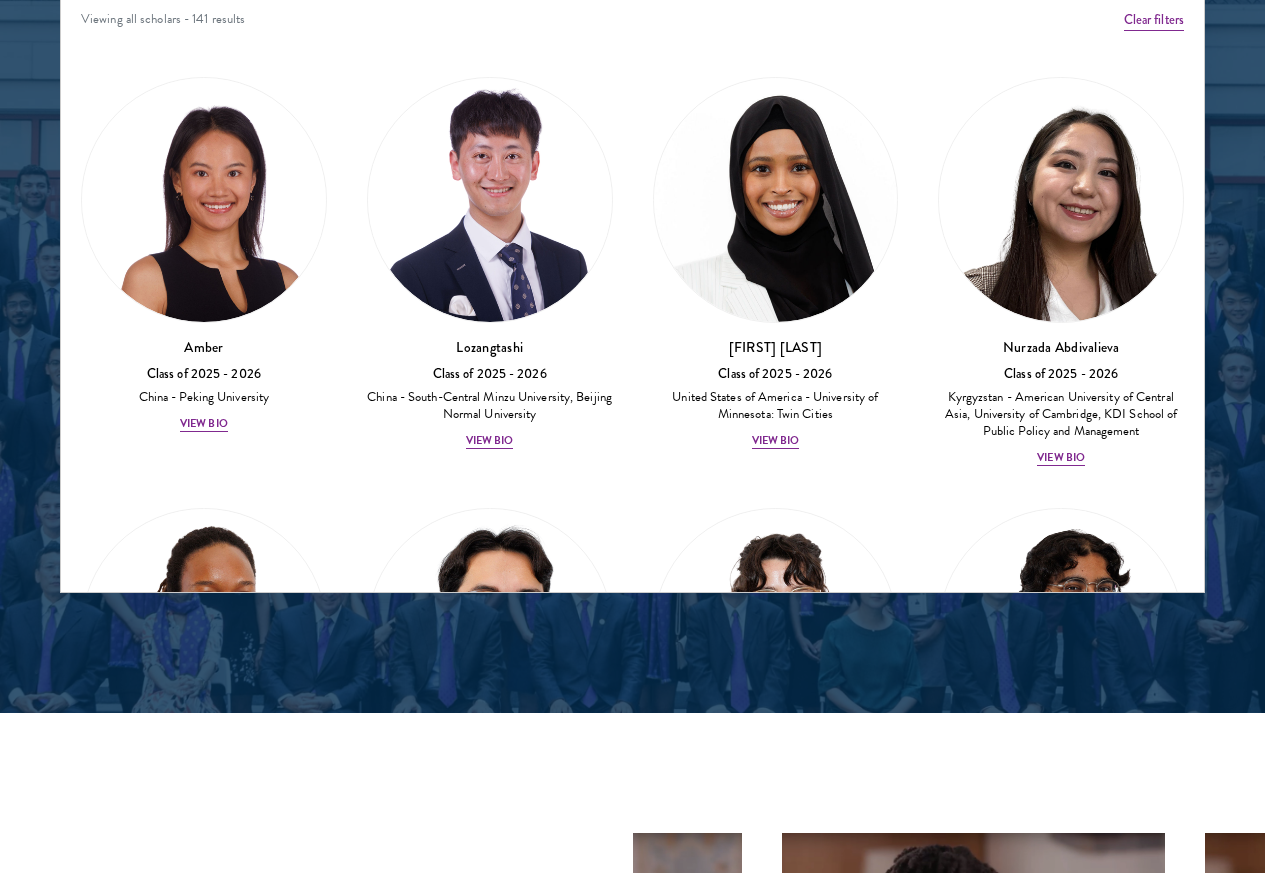 click at bounding box center (632, 95) 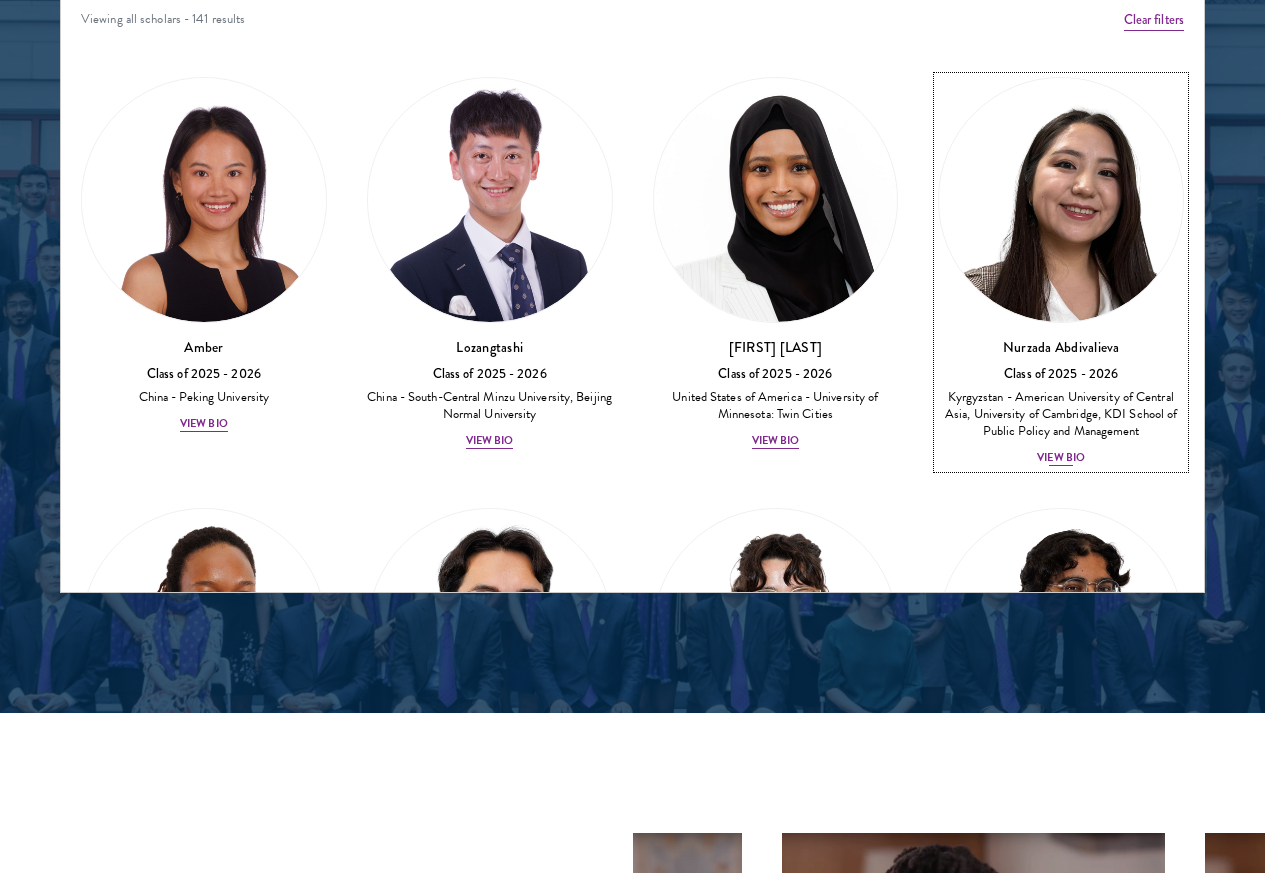 click on "View Bio" at bounding box center [1061, 458] 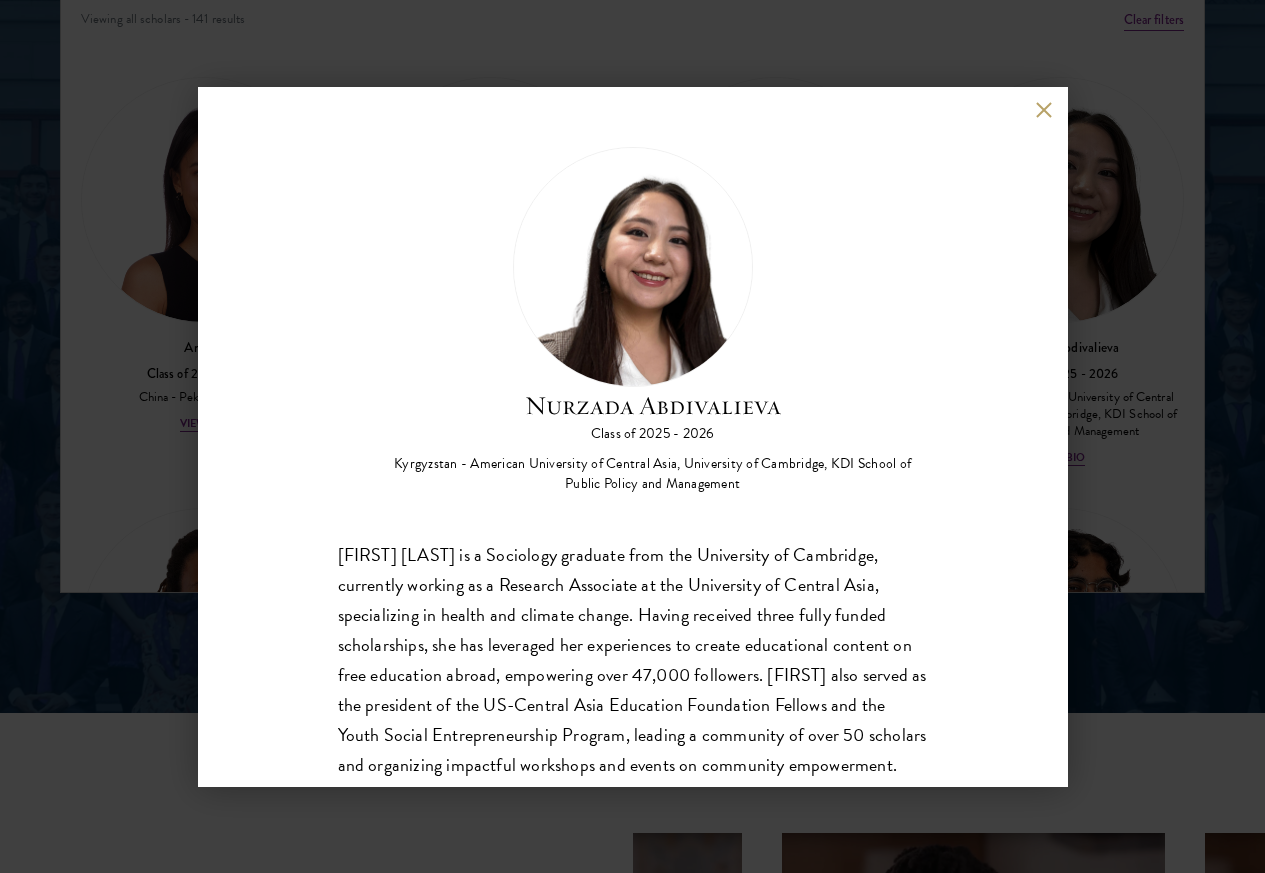 click at bounding box center [1044, 110] 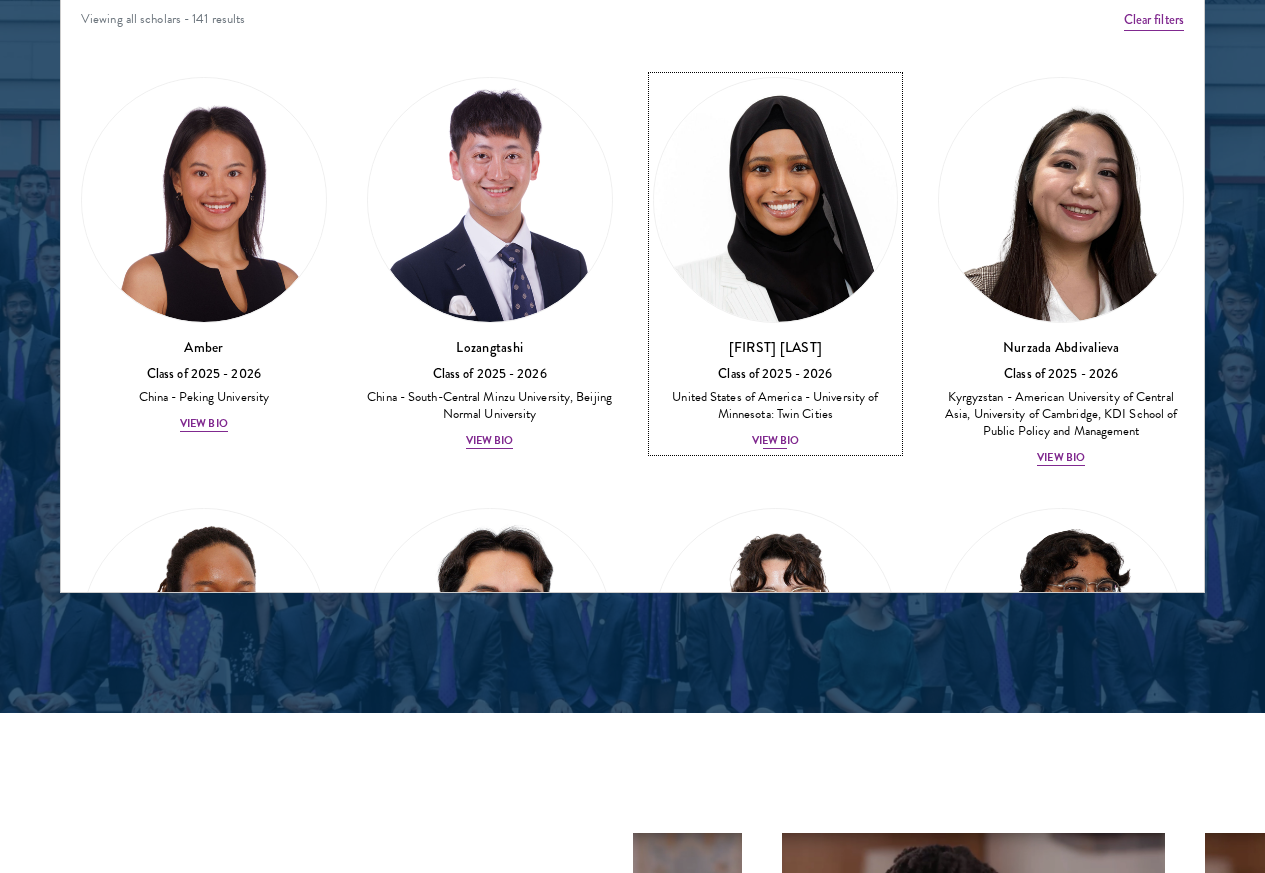 click on "View Bio" at bounding box center [776, 441] 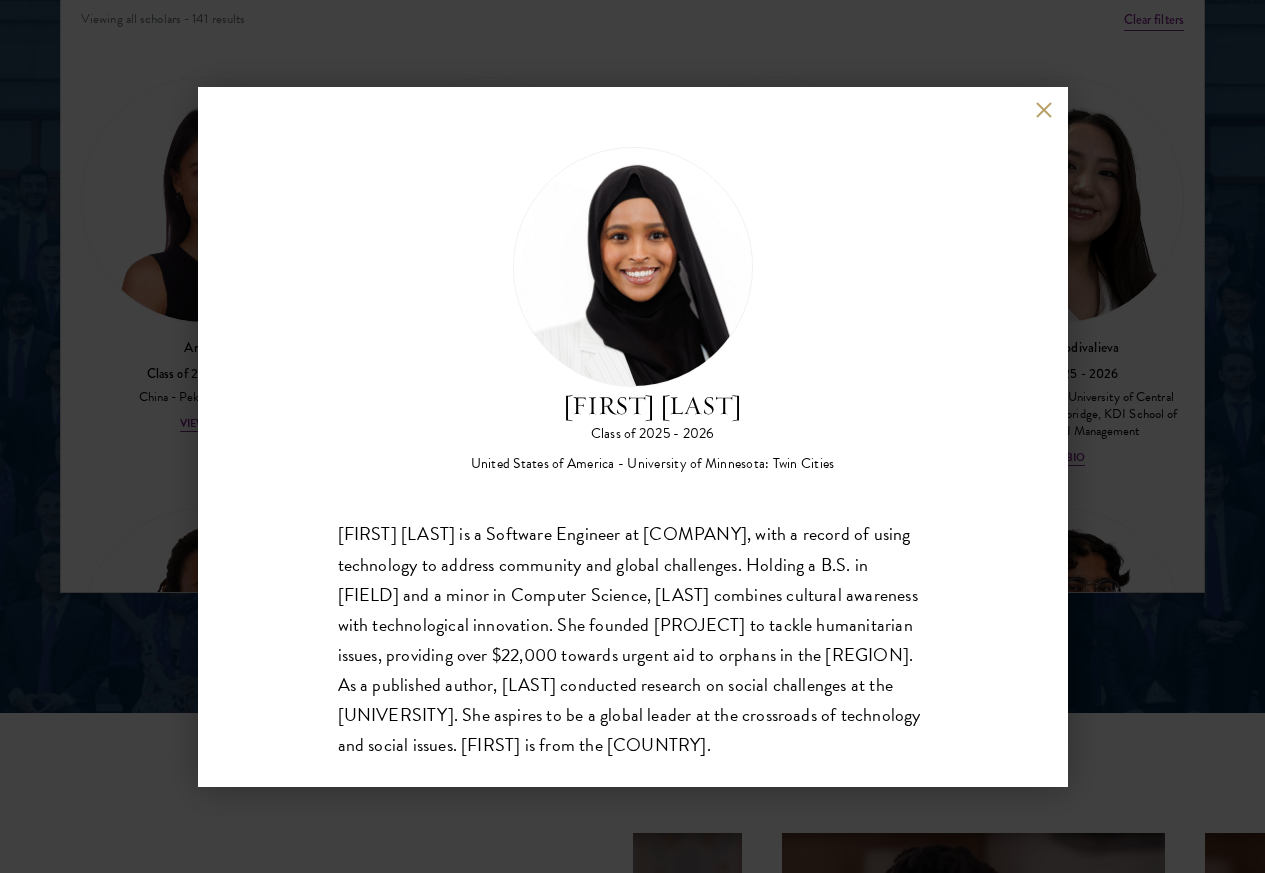 click at bounding box center (1044, 110) 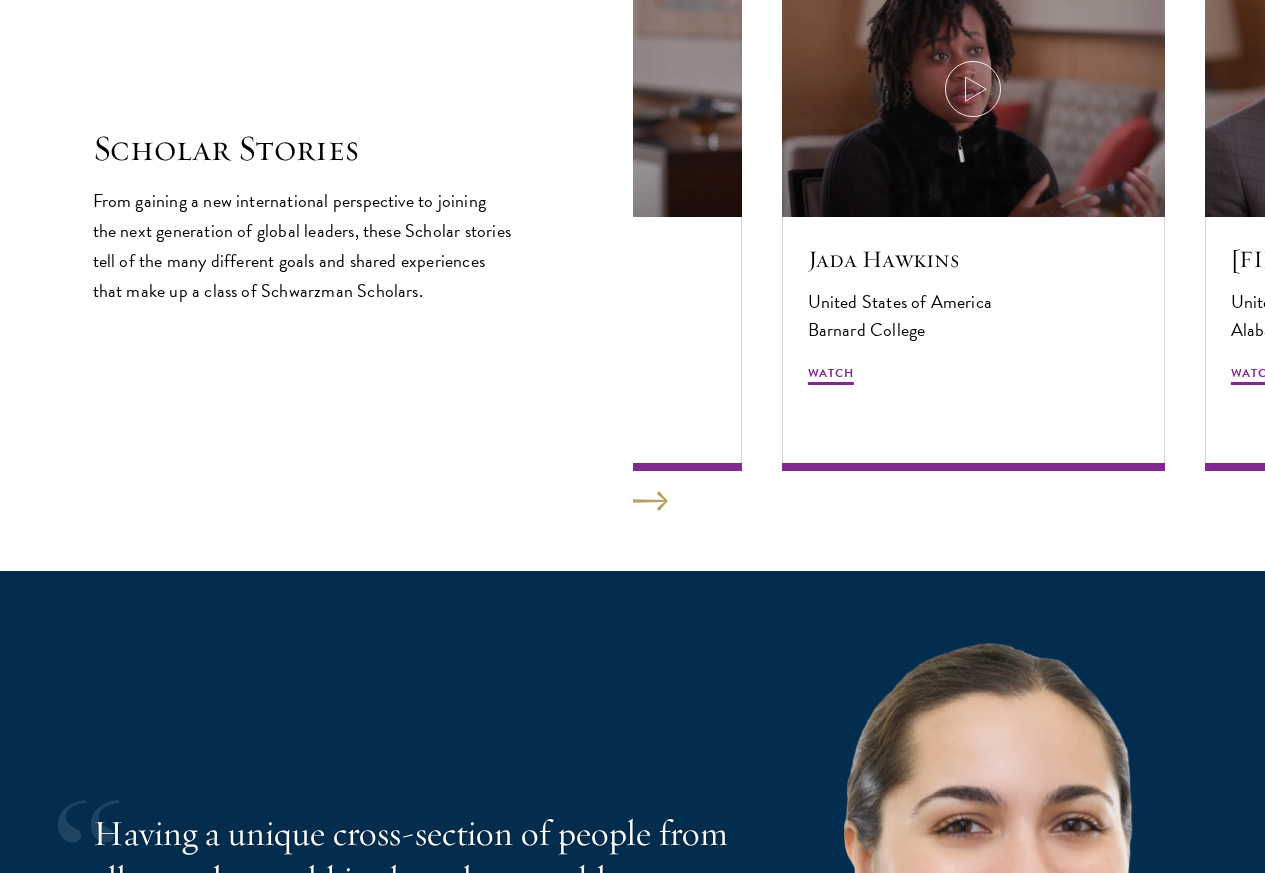 scroll, scrollTop: 3575, scrollLeft: 0, axis: vertical 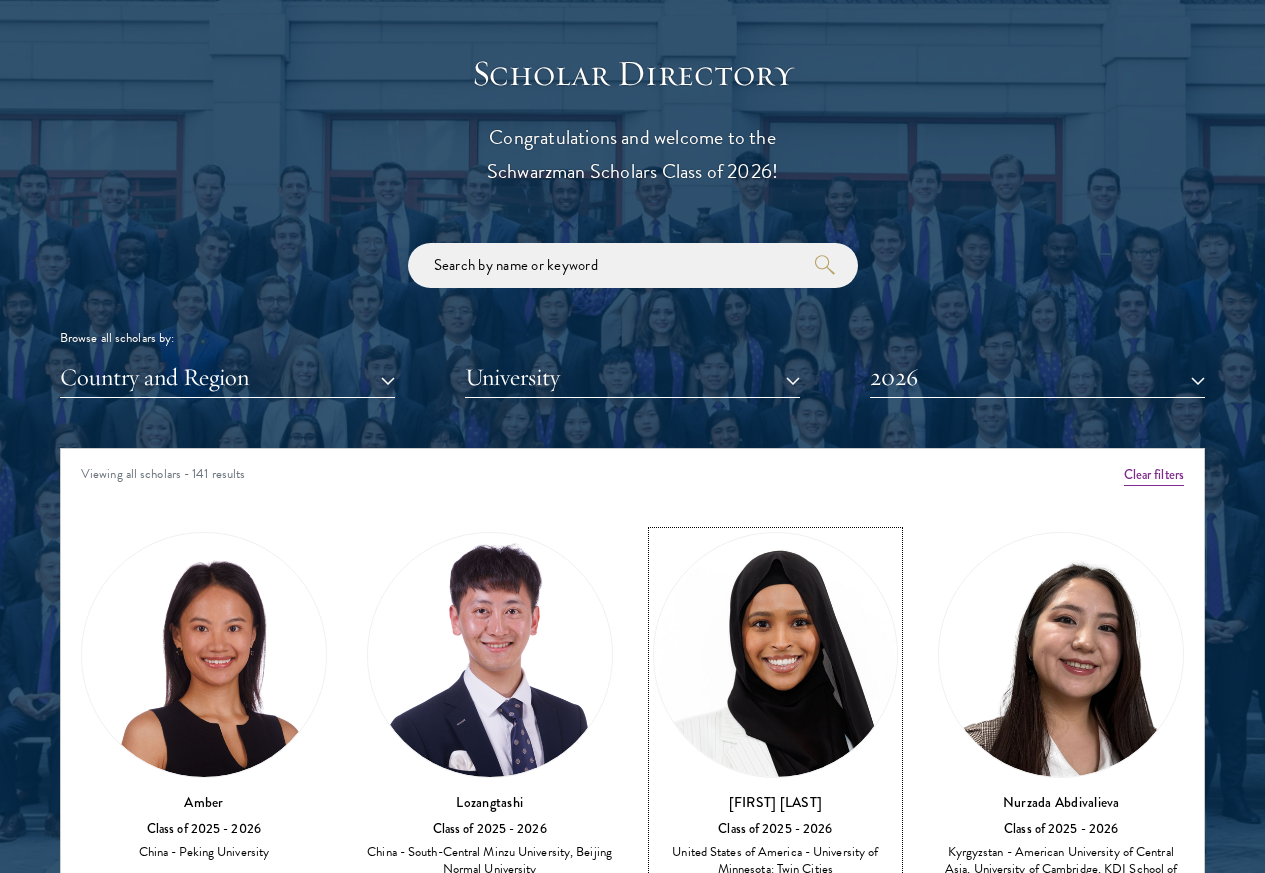 click at bounding box center (776, 655) 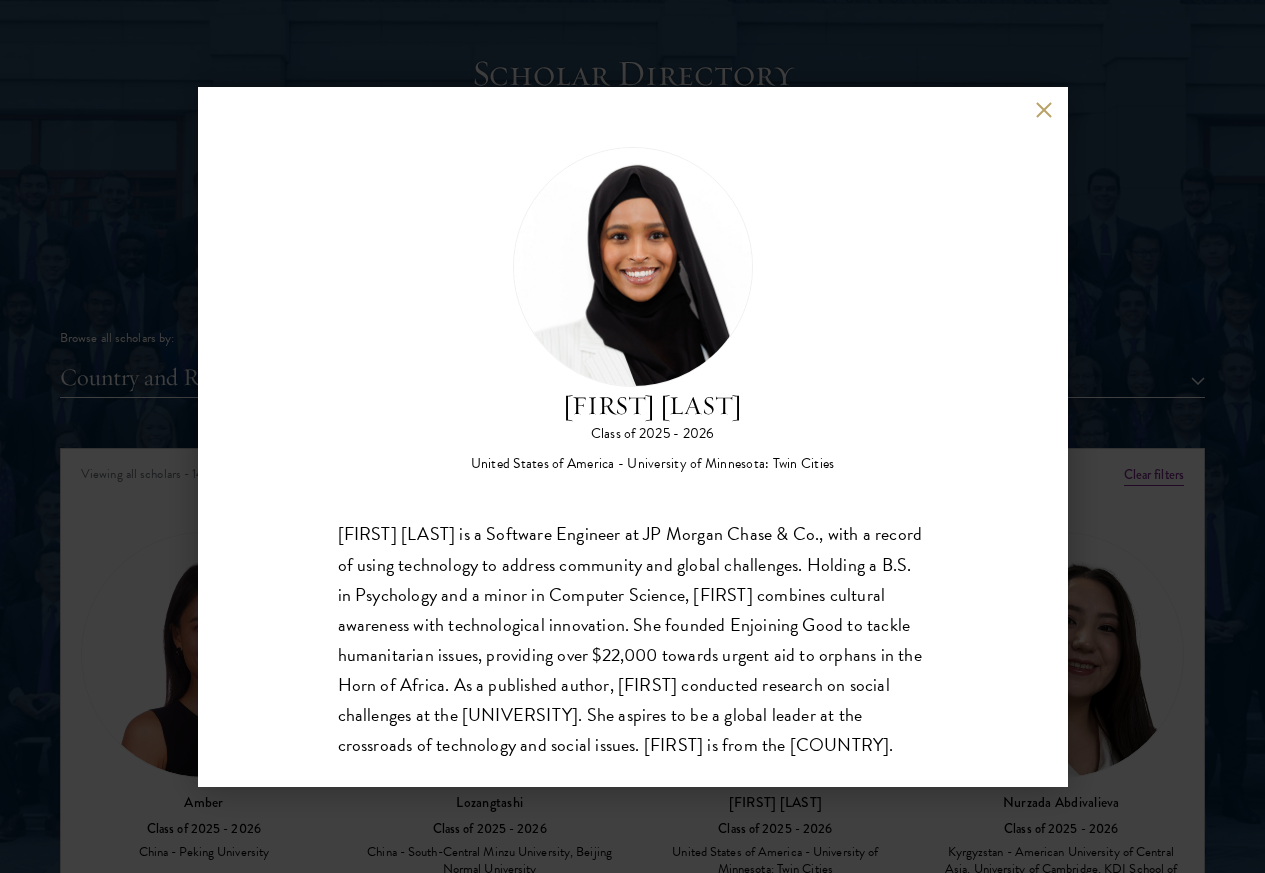 click at bounding box center (1044, 110) 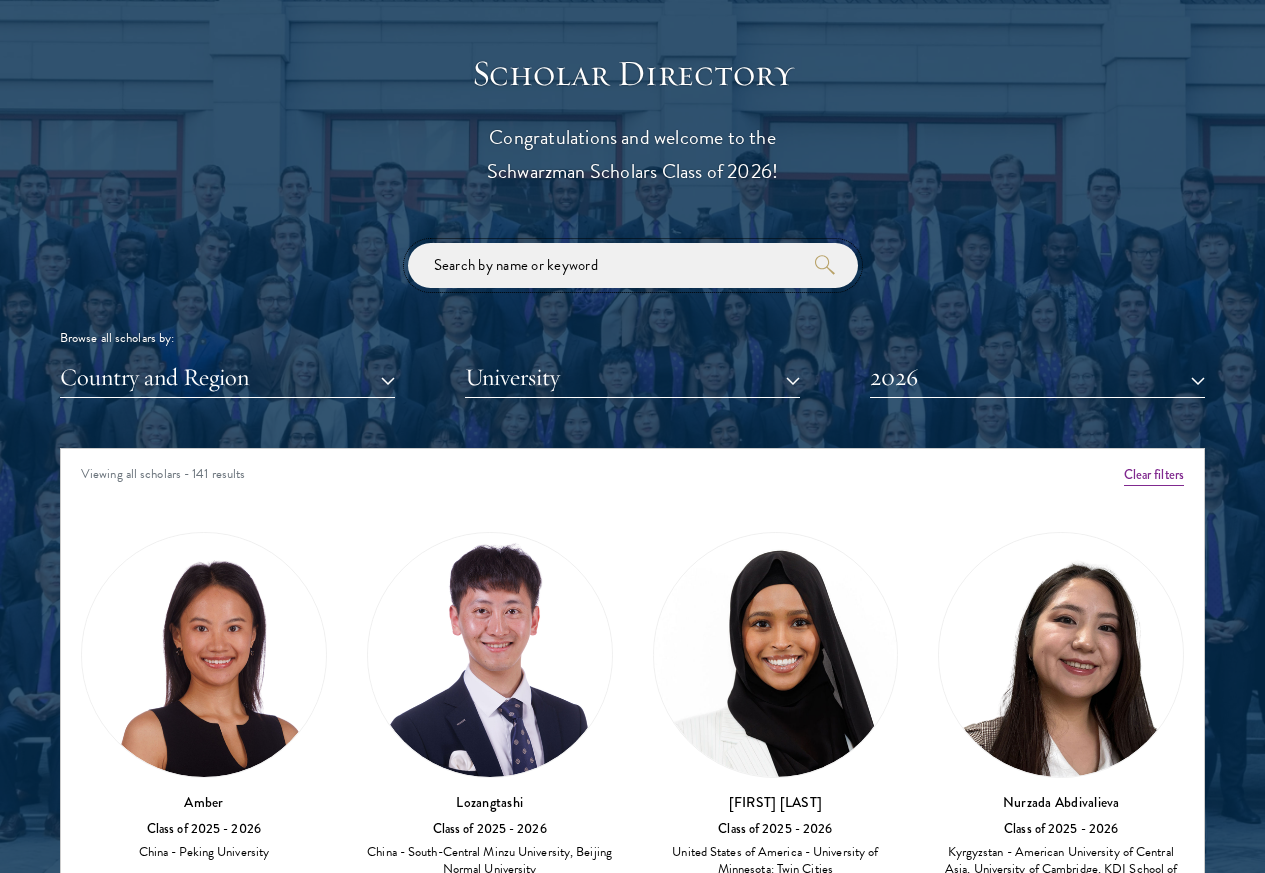 click at bounding box center (633, 265) 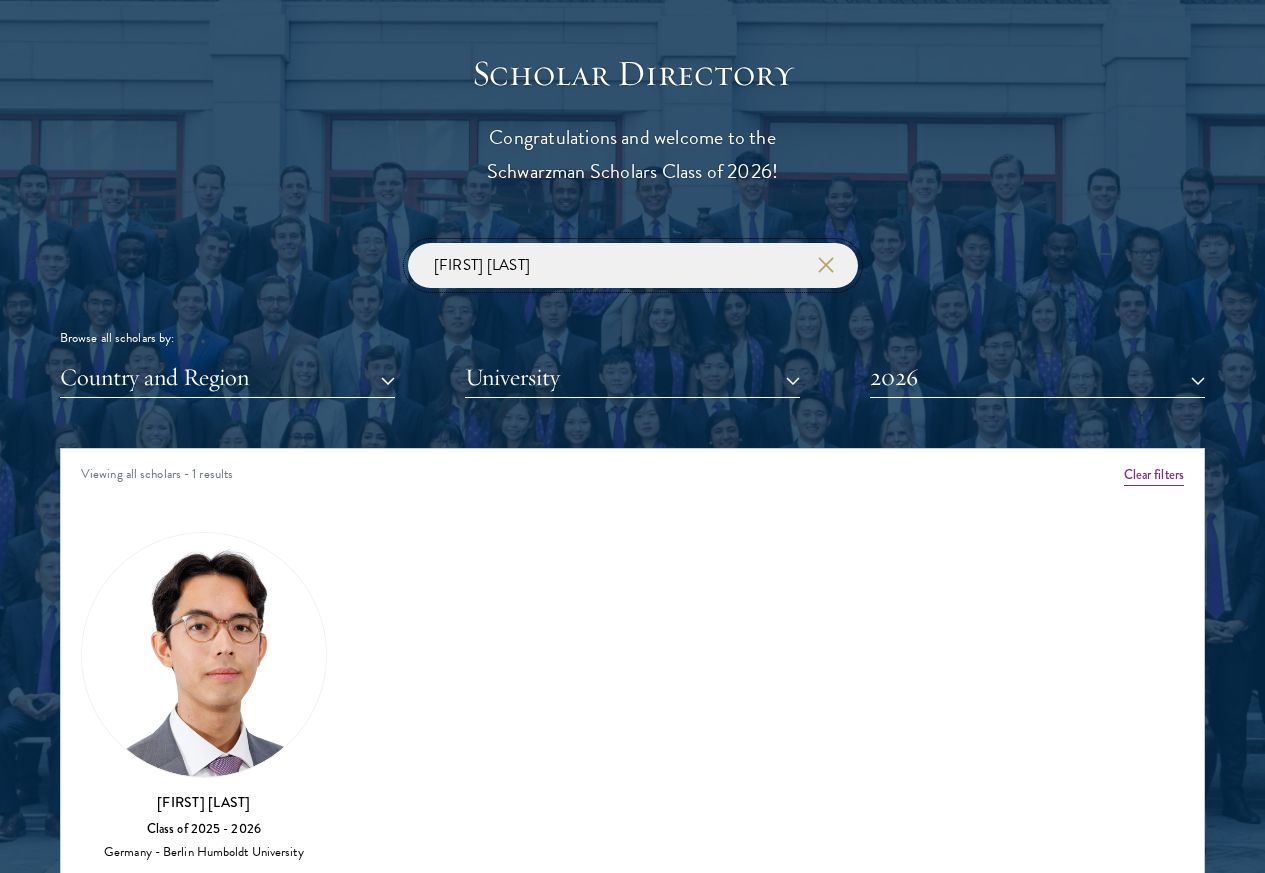 type on "[FIRST] [LAST]" 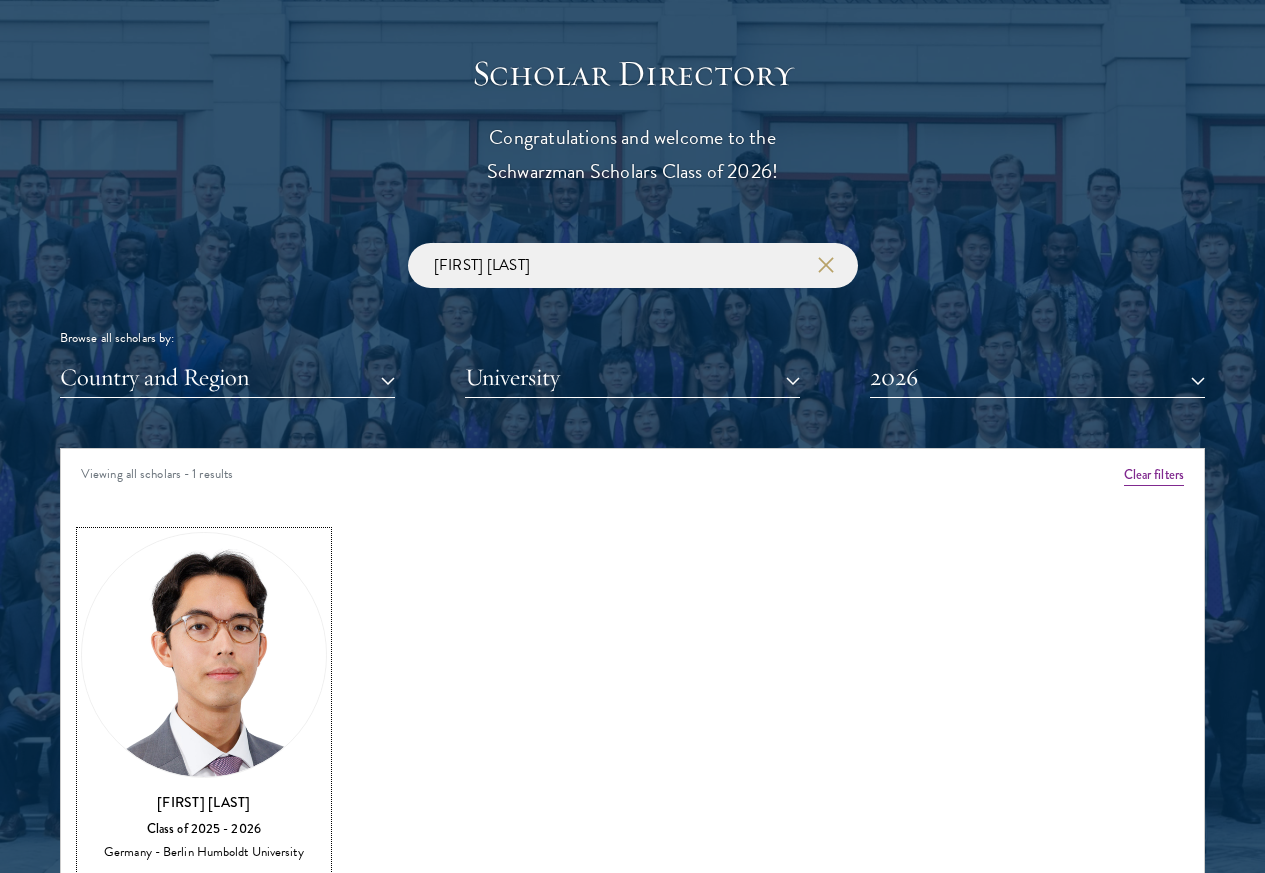 click on "View Bio" at bounding box center [204, 879] 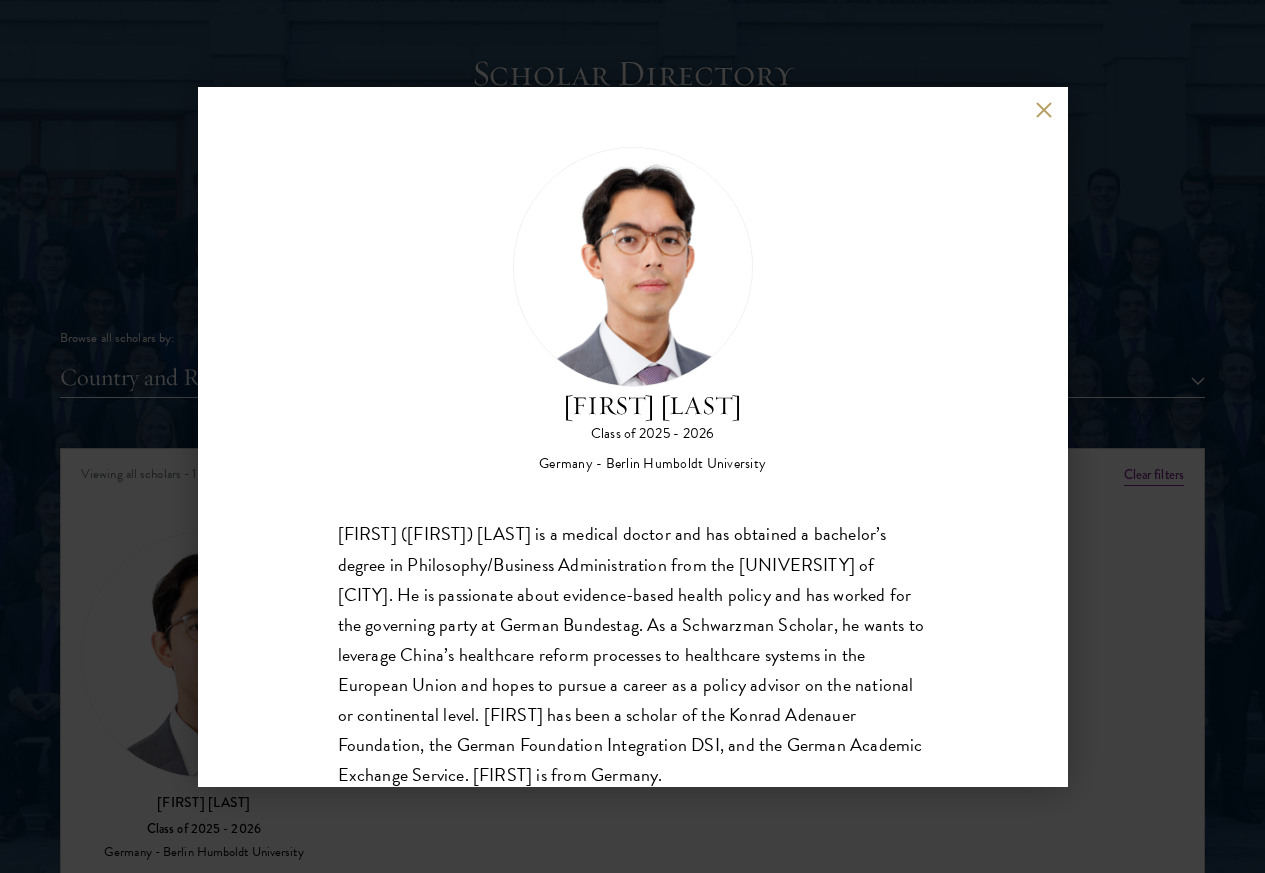 click at bounding box center [1044, 110] 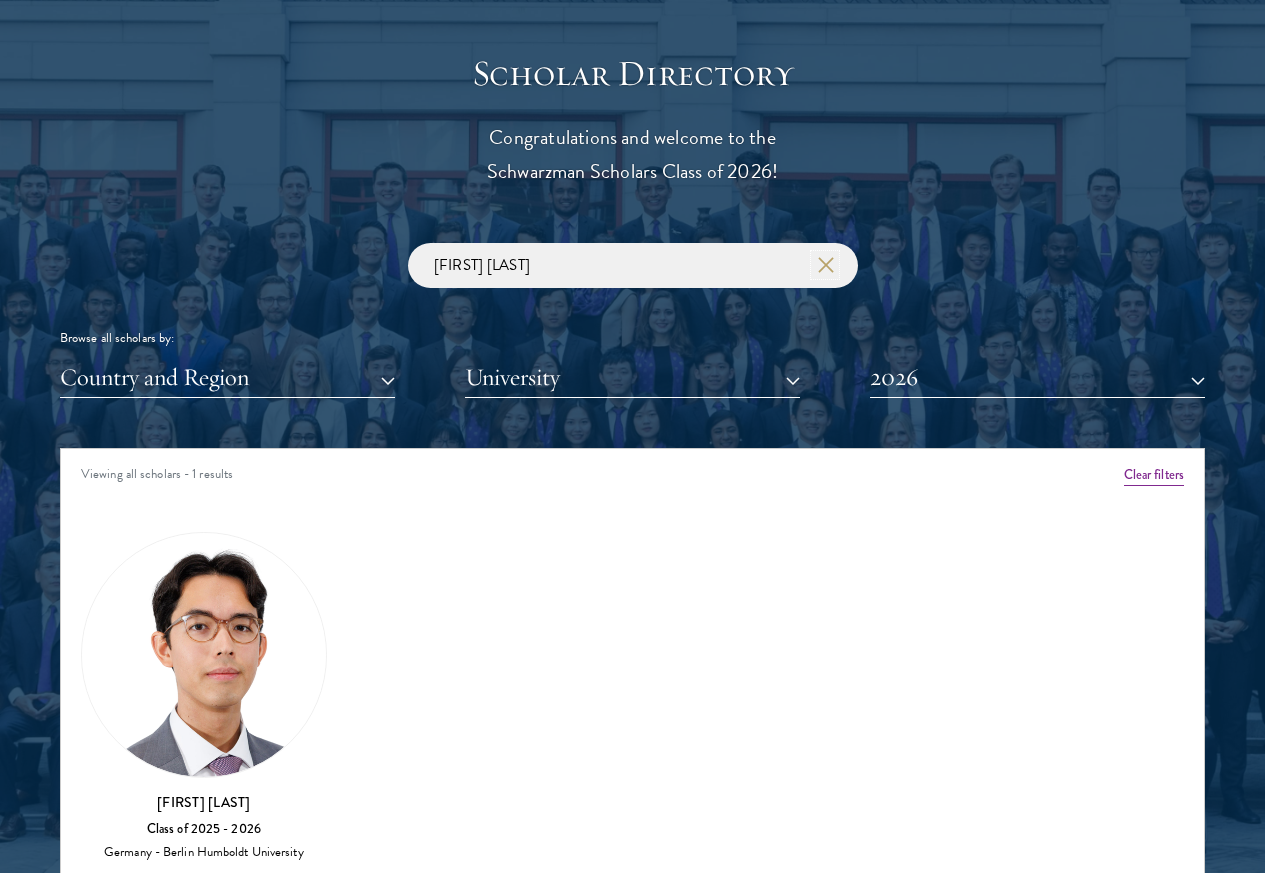 click 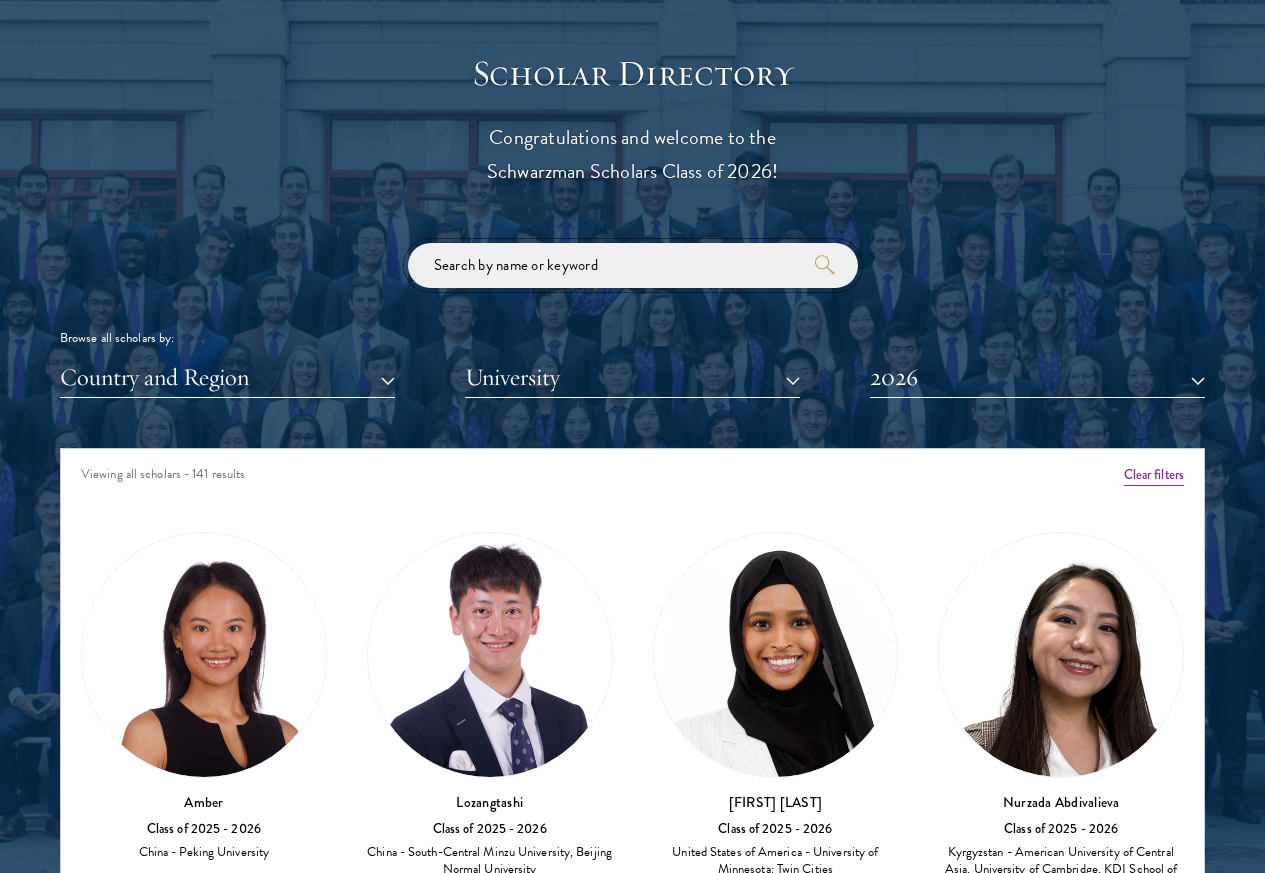 click at bounding box center [633, 265] 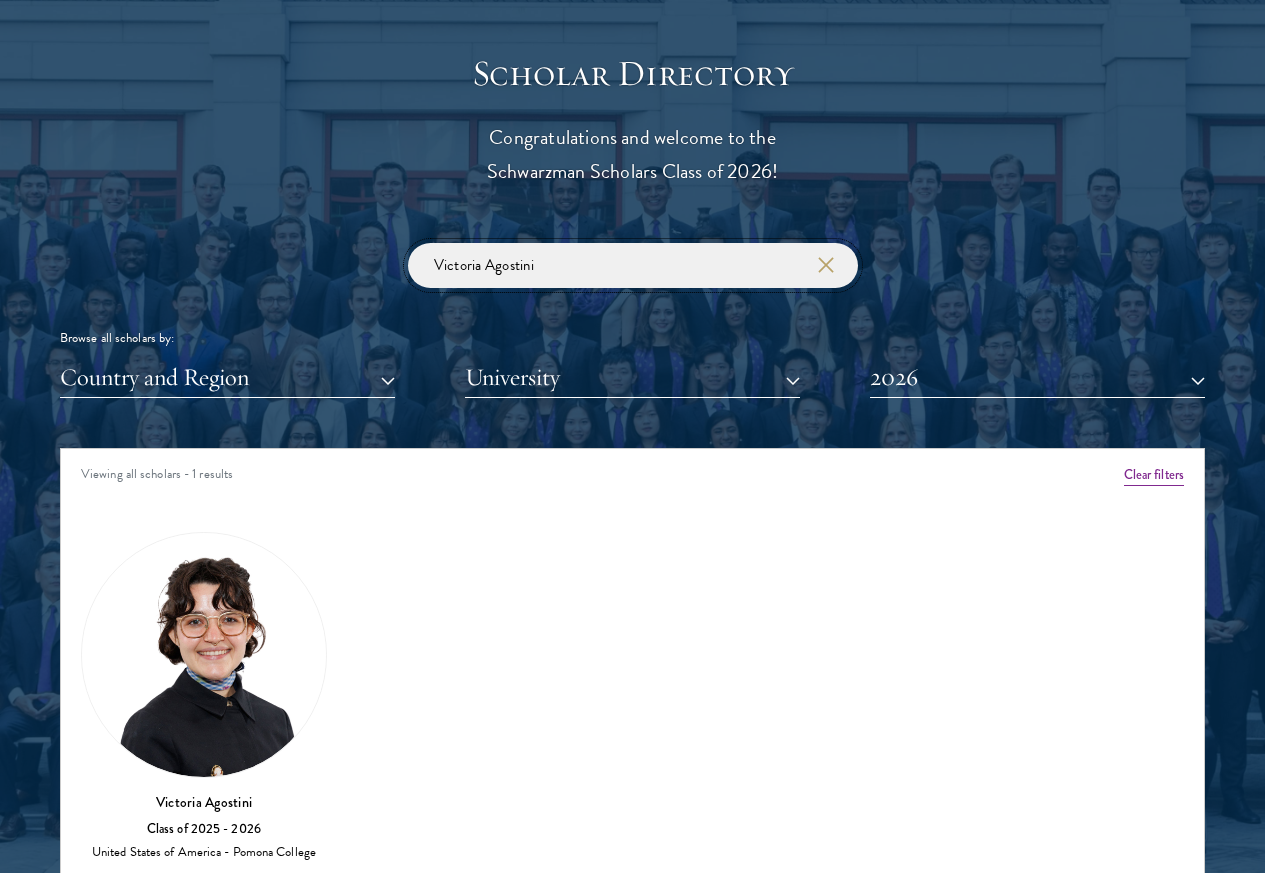 type on "Victoria Agostini" 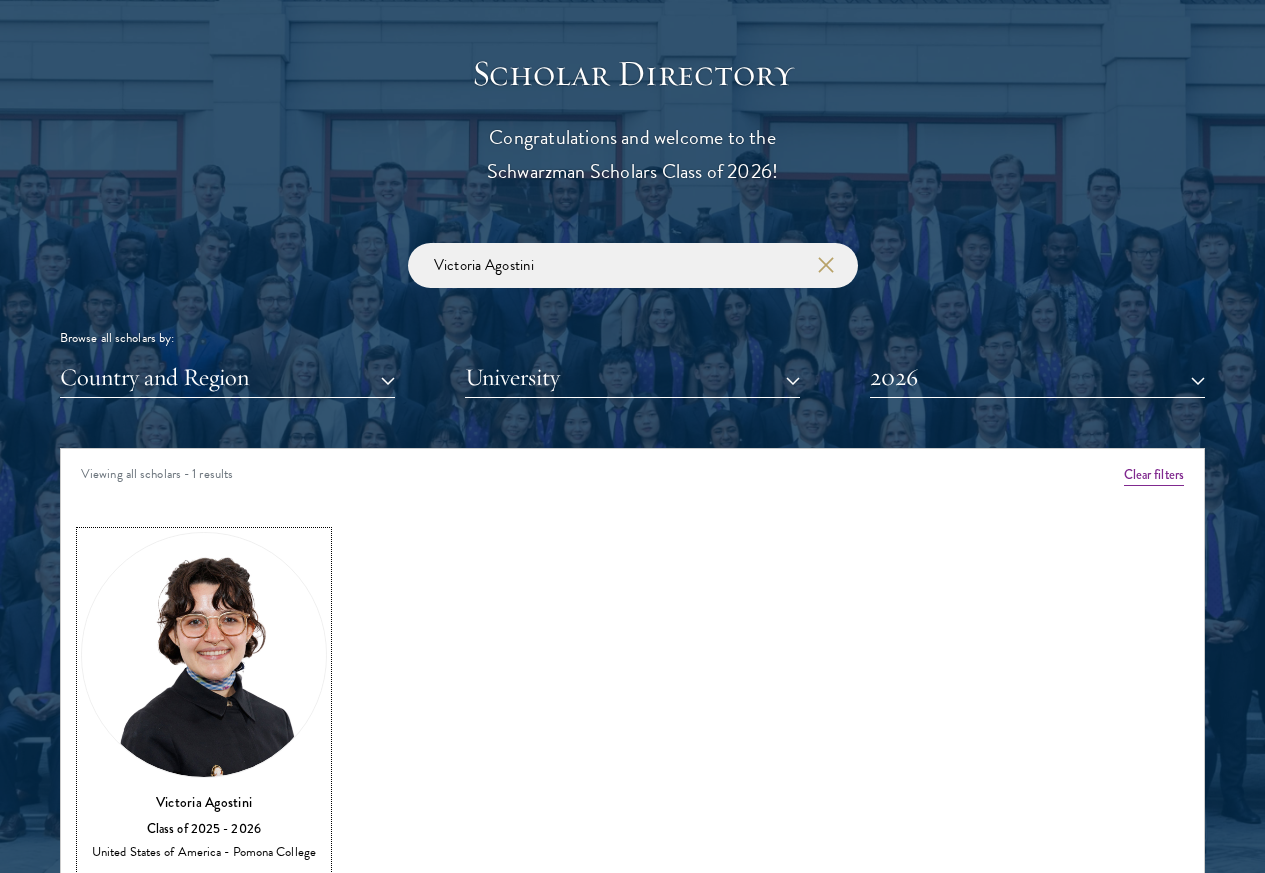 click on "View Bio" at bounding box center (204, 879) 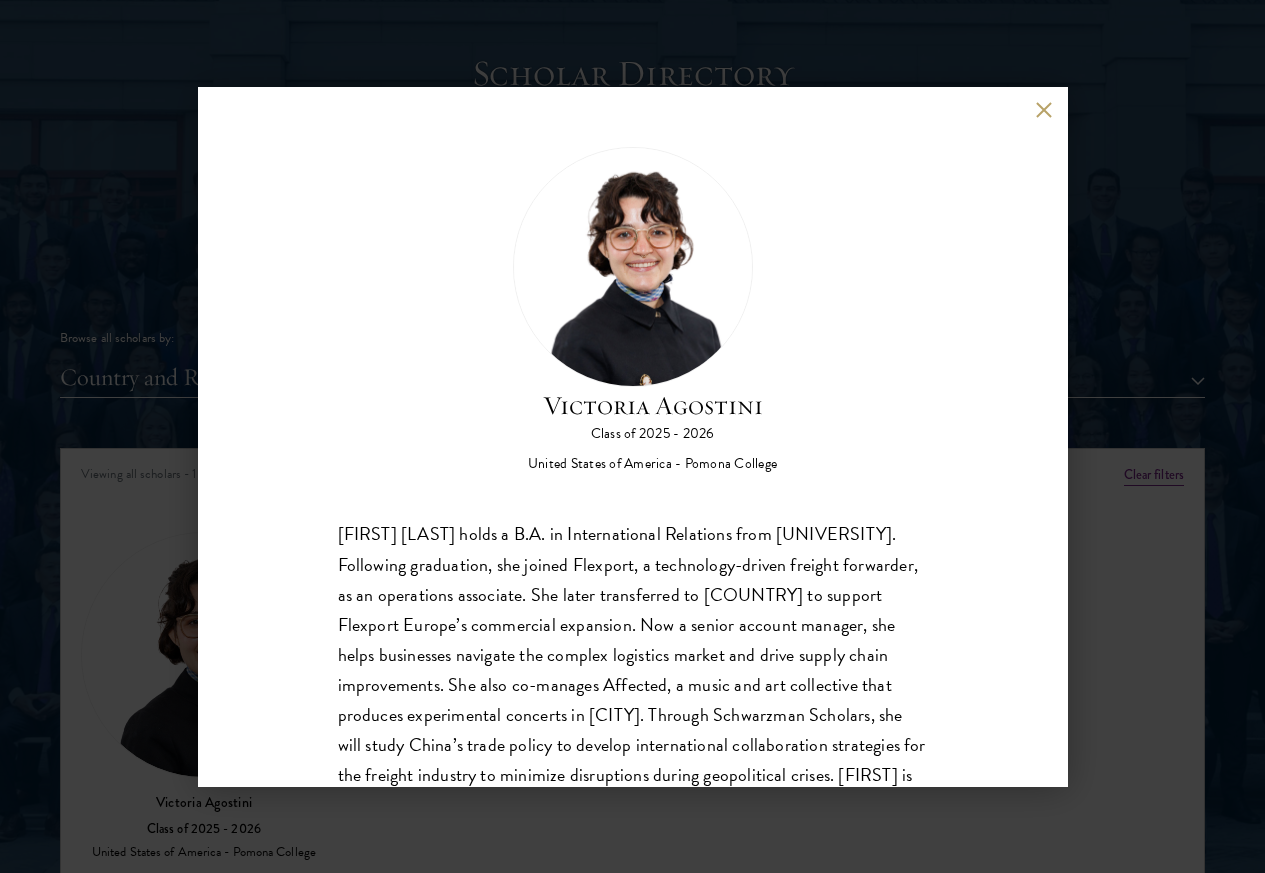 click at bounding box center [1044, 110] 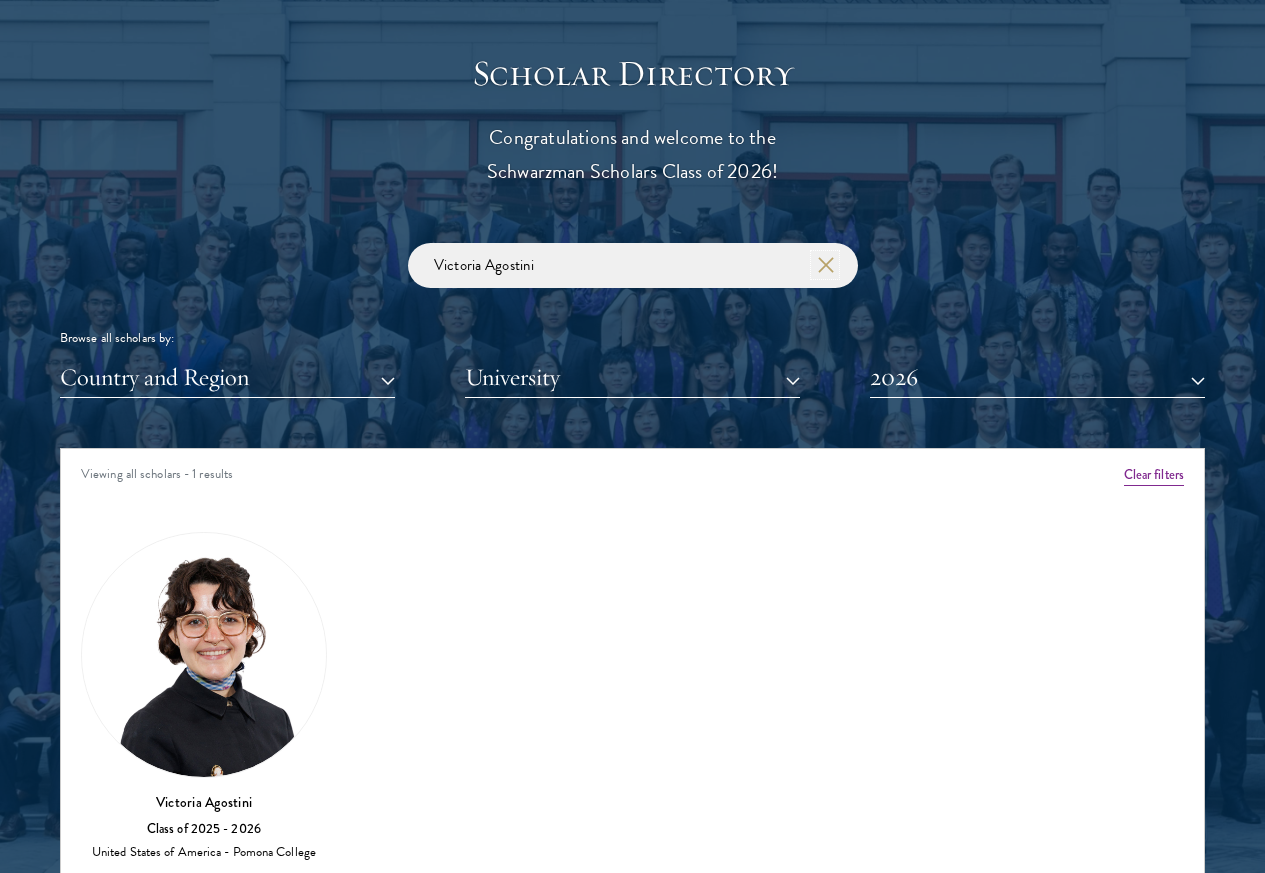 click 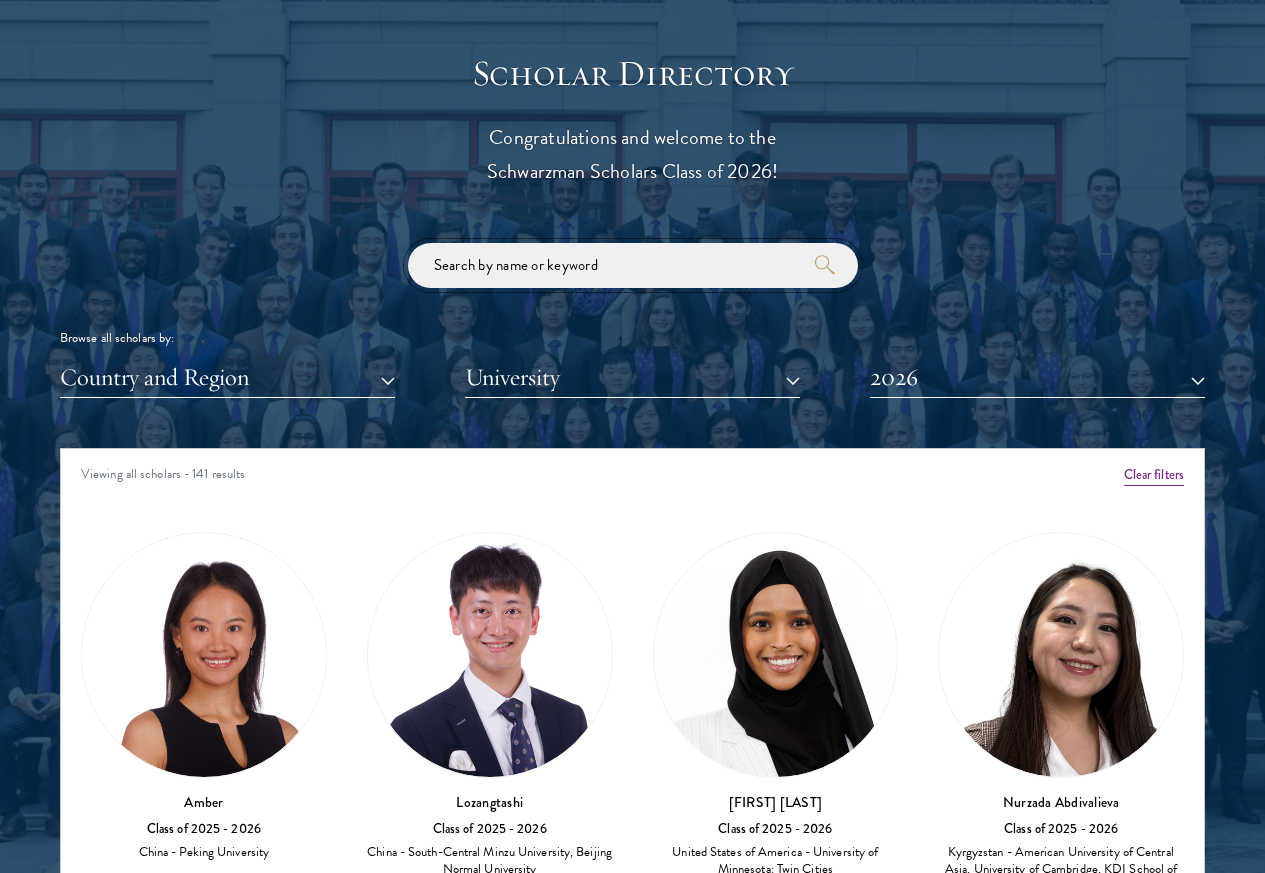 click at bounding box center [633, 265] 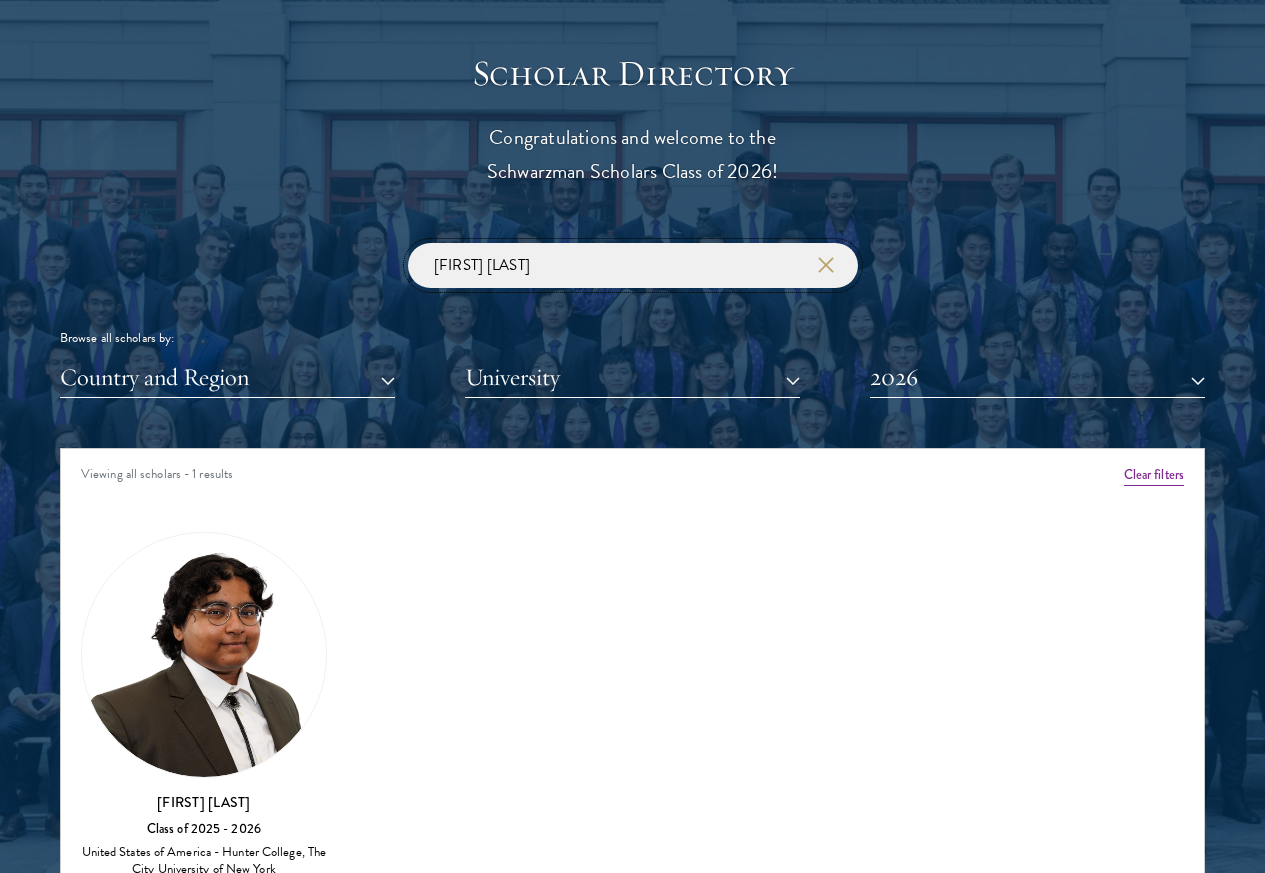 type on "[FIRST] [LAST]" 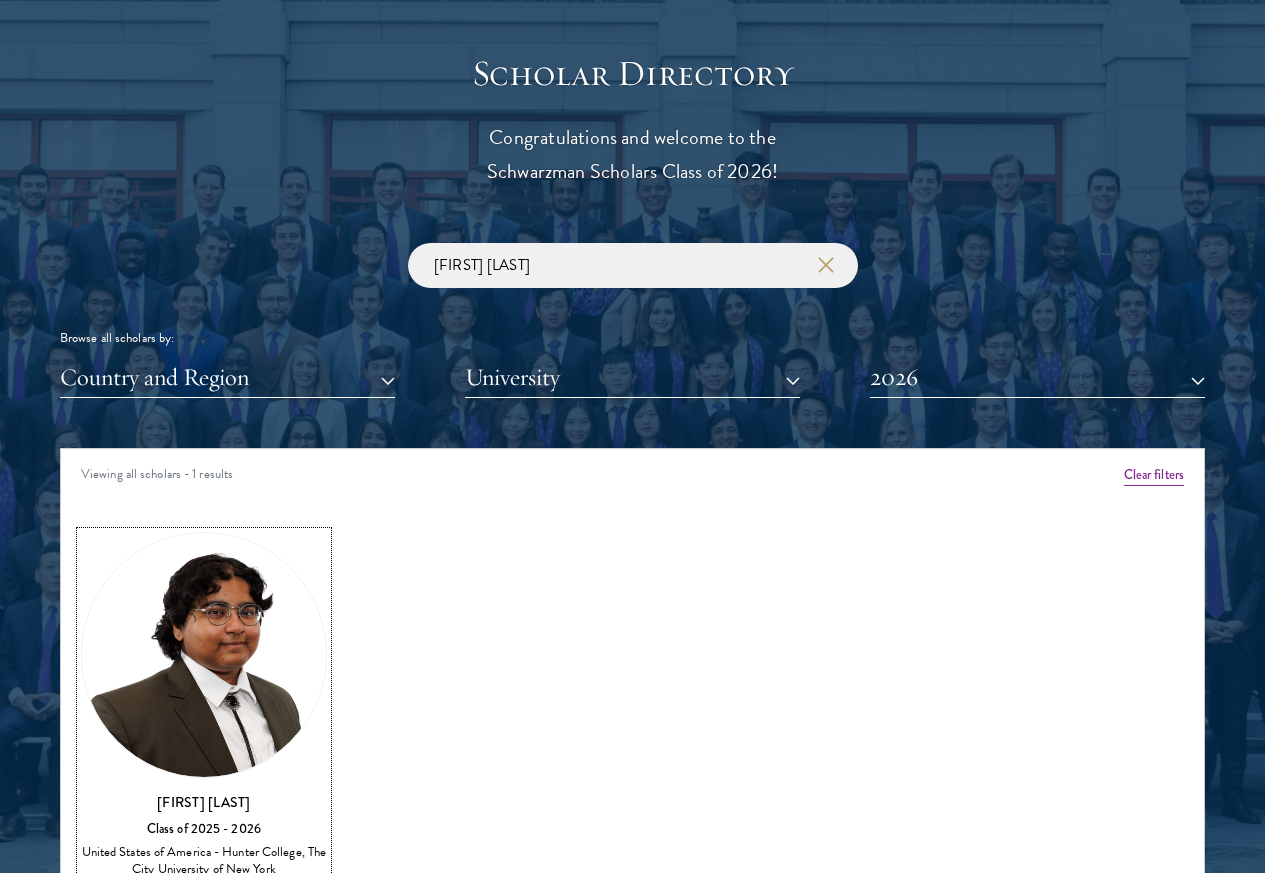 click on "View Bio" at bounding box center [204, 896] 